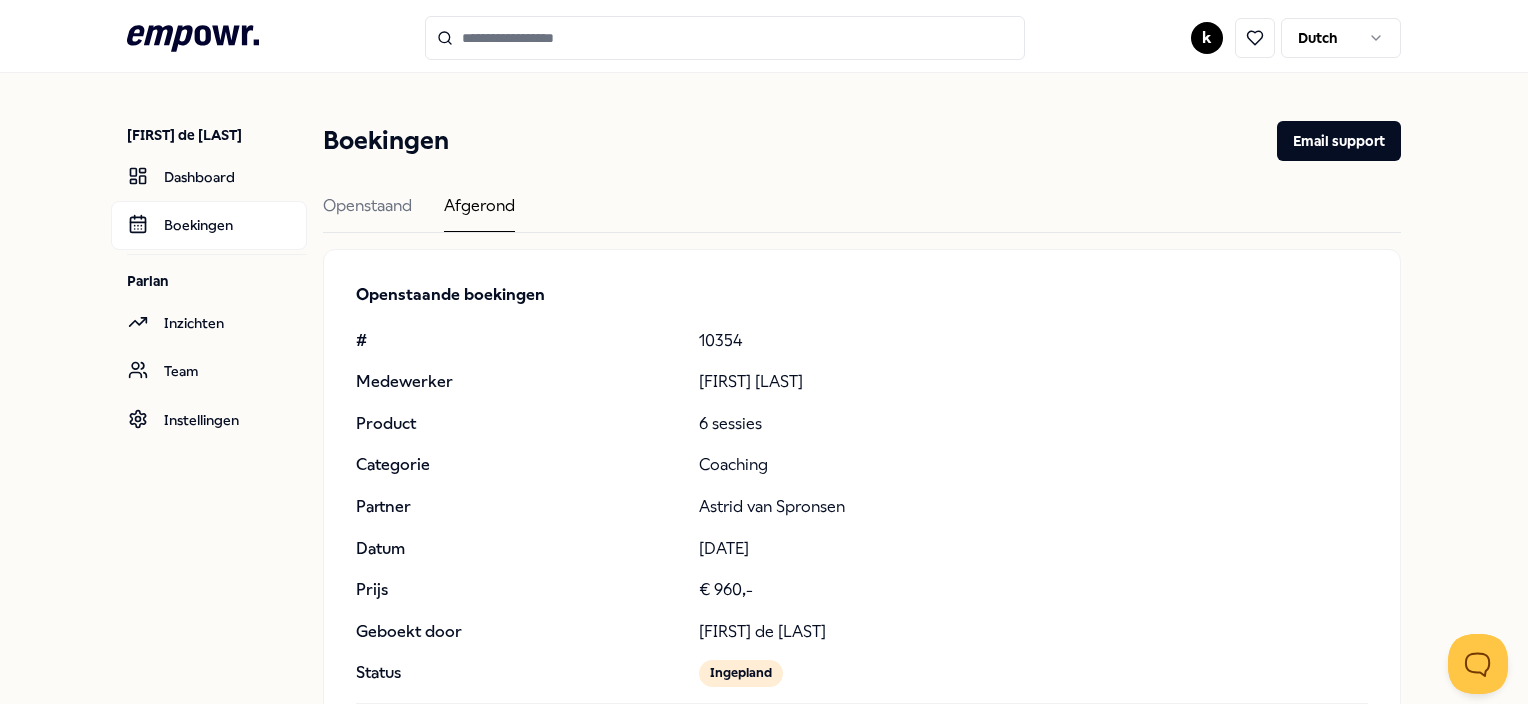 scroll, scrollTop: 0, scrollLeft: 0, axis: both 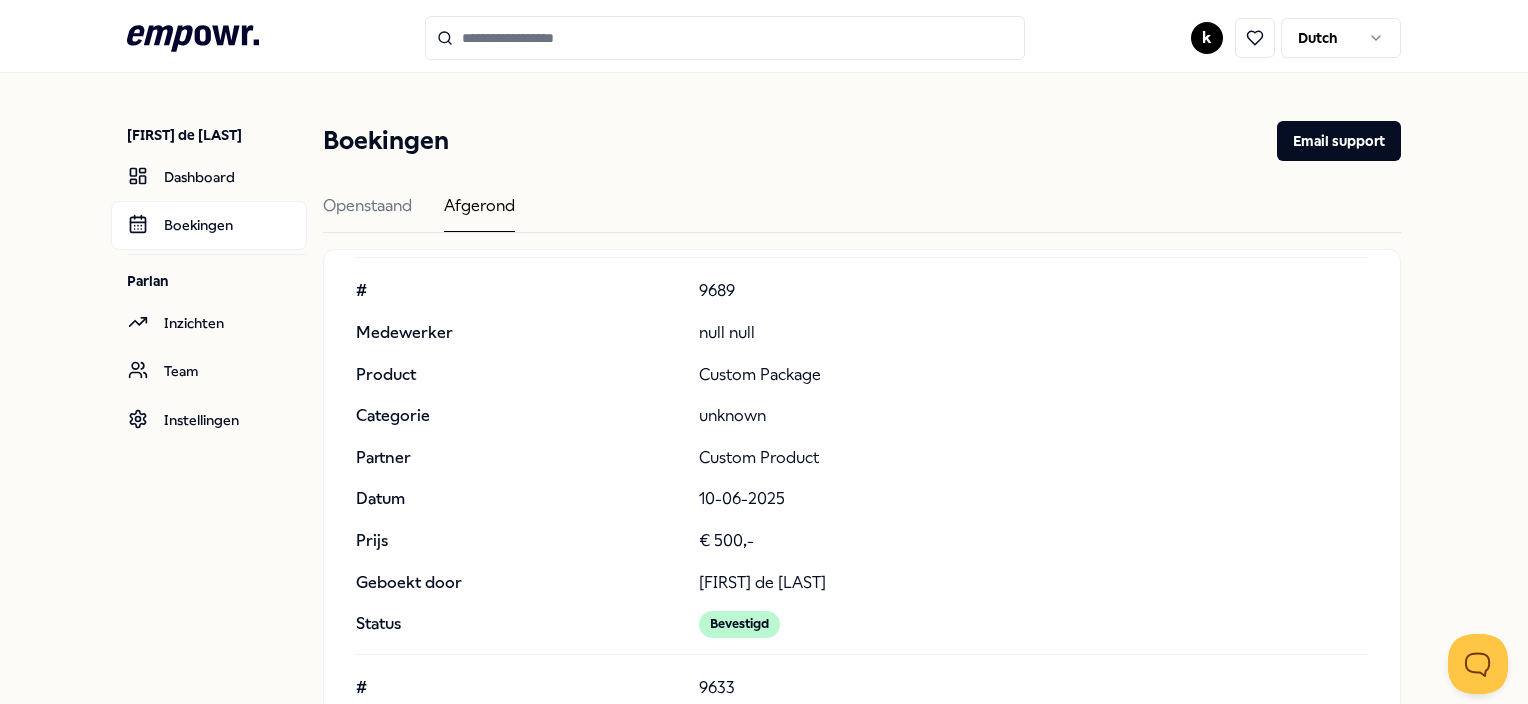 click on ".empowr-logo_svg__cls-1{fill:#03032f} k Dutch [FIRST] van [LAST] Dashboard Boekingen Parlan Inzichten Team Instellingen Boekingen Email support Openstaand Afgerond Openstaande boekingen # 10354 Medewerker [FIRST] [LAST] Product  6  sessies  Categorie Coaching Partner [FIRST] van [LAST] Datum 22-07-2025 Prijs € 960,- Geboekt door [FIRST] van [LAST] Status Ingepland # 10353 Medewerker [FIRST] van [LAST] Product 3 sessies online Categorie Psychologen Partner [FIRST] [LAST] Datum 22-07-2025 Prijs € 465,- Geboekt door [FIRST] van [LAST] Status Ingepland # 10083 Medewerker [FIRST] [LAST]  Product 6 sessies  Categorie Psychologen Partner [FIRST] [LAST] Datum 07-07-2025 Prijs € 1.380,- Geboekt door [FIRST] van [LAST] Status Bevestigd # 10032 Medewerker null null Product Custom Package Categorie unknown Partner Custom Product Datum 03-07-2025 Prijs € 75,- Geboekt door [FIRST] van [LAST] Status Bevestigd # 9976 Medewerker [FIRST] van [LAST] Product Teamcoaching traject 3 sessies  Categorie Coaching Partner Datum 01-07-2025 #" at bounding box center (764, 352) 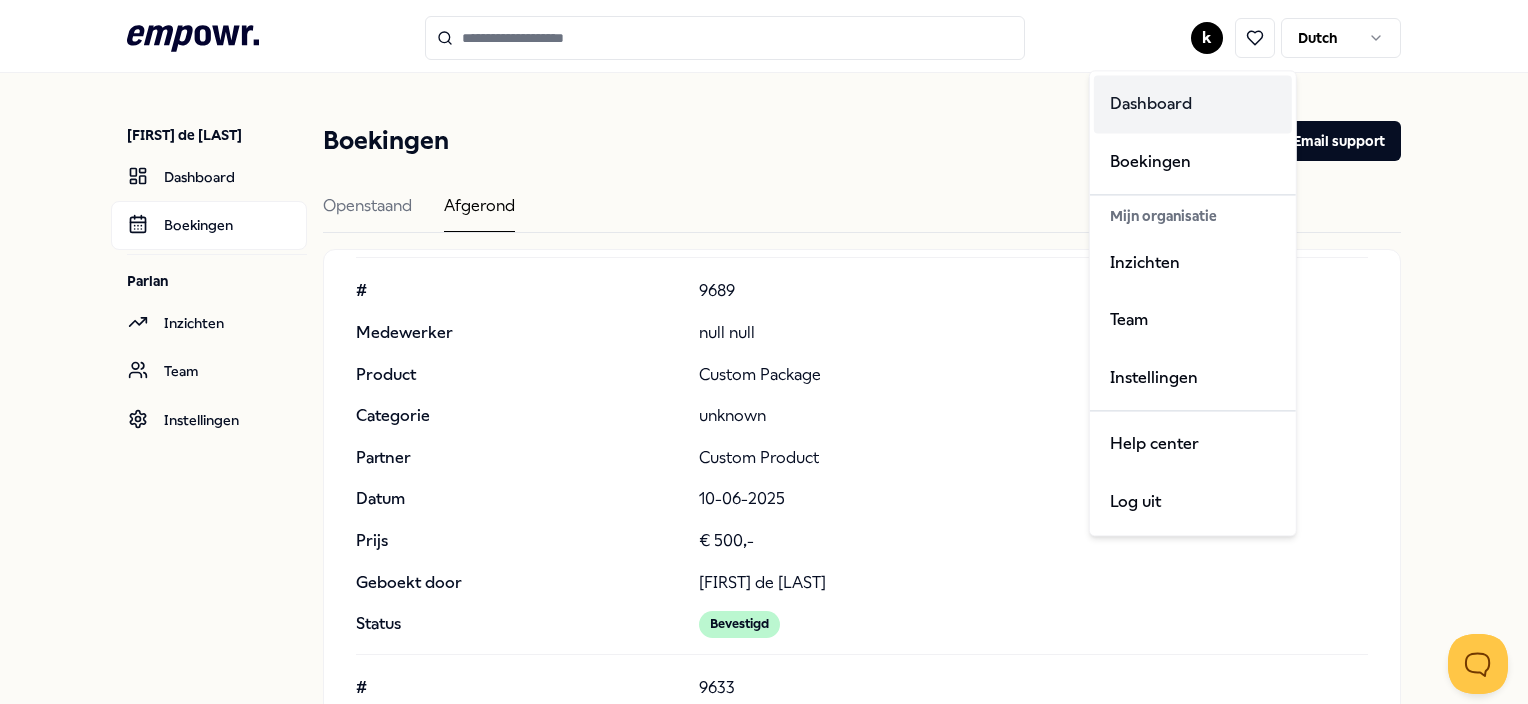 click on "Dashboard" at bounding box center [1193, 104] 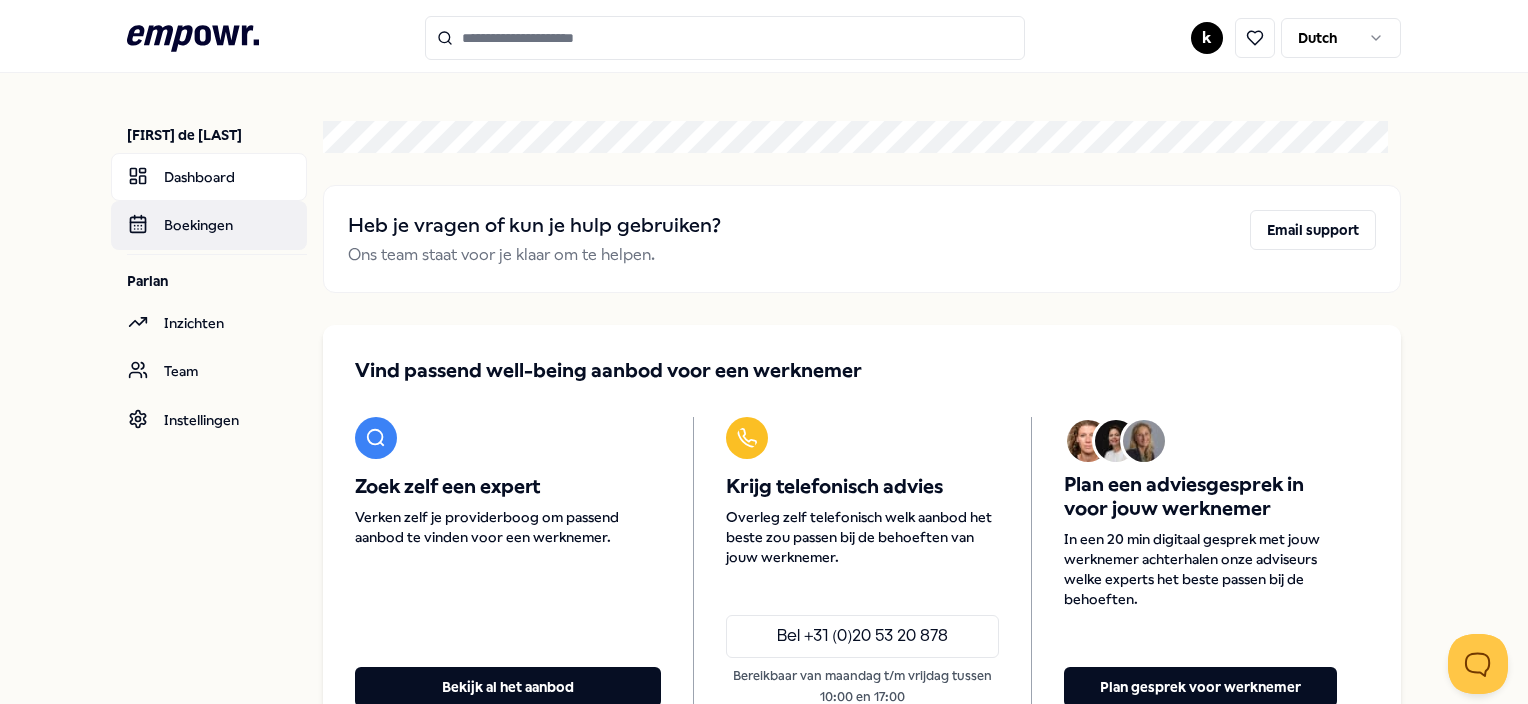click on "Boekingen" at bounding box center [209, 225] 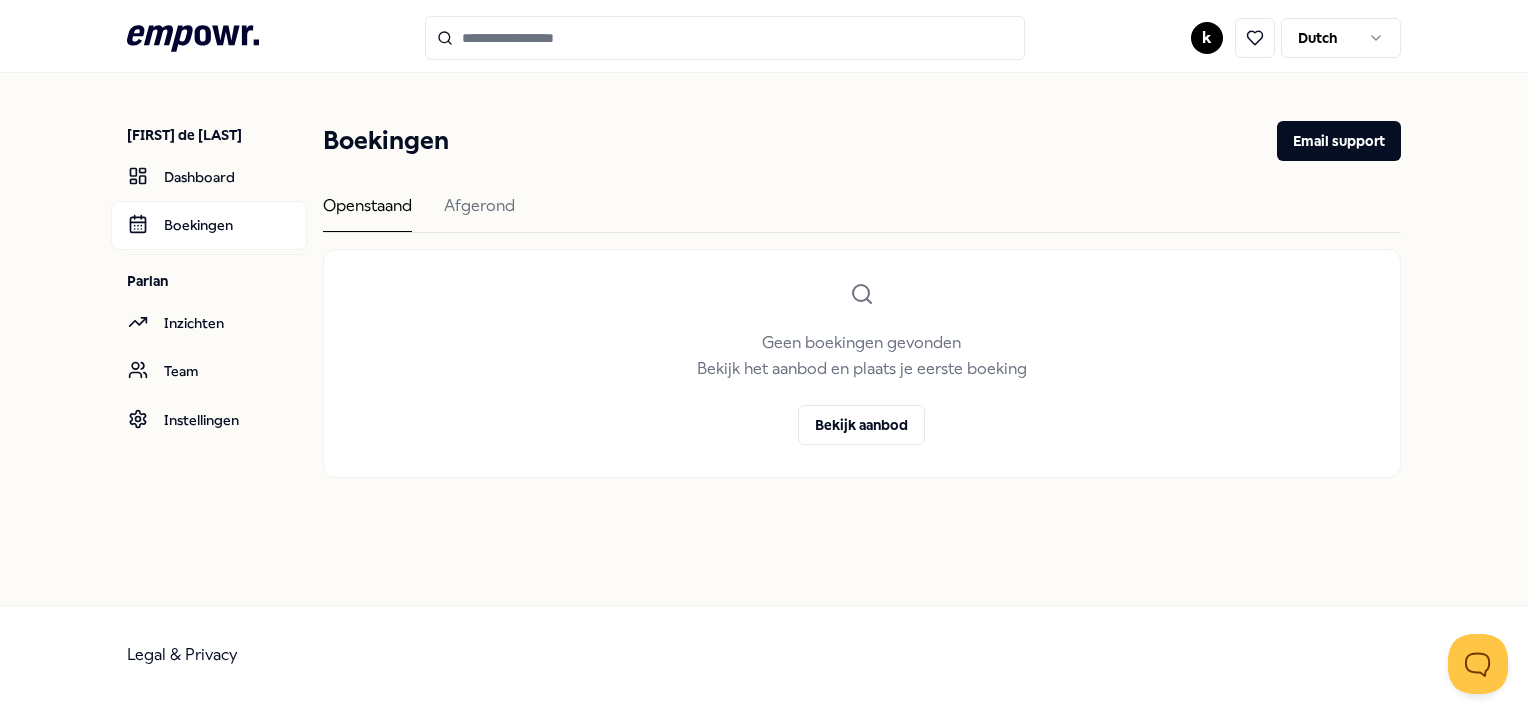 click on ".empowr-logo_svg__cls-1{fill:#03032f} k Dutch [FIRST] van [LAST] Dashboard Boekingen Parlan Inzichten Team Instellingen Boekingen Email support Openstaand Afgerond Geen boekingen gevonden Bekijk het aanbod en plaats je eerste boeking Bekijk aanbod Legal & Privacy
€ 9.000" at bounding box center [764, 352] 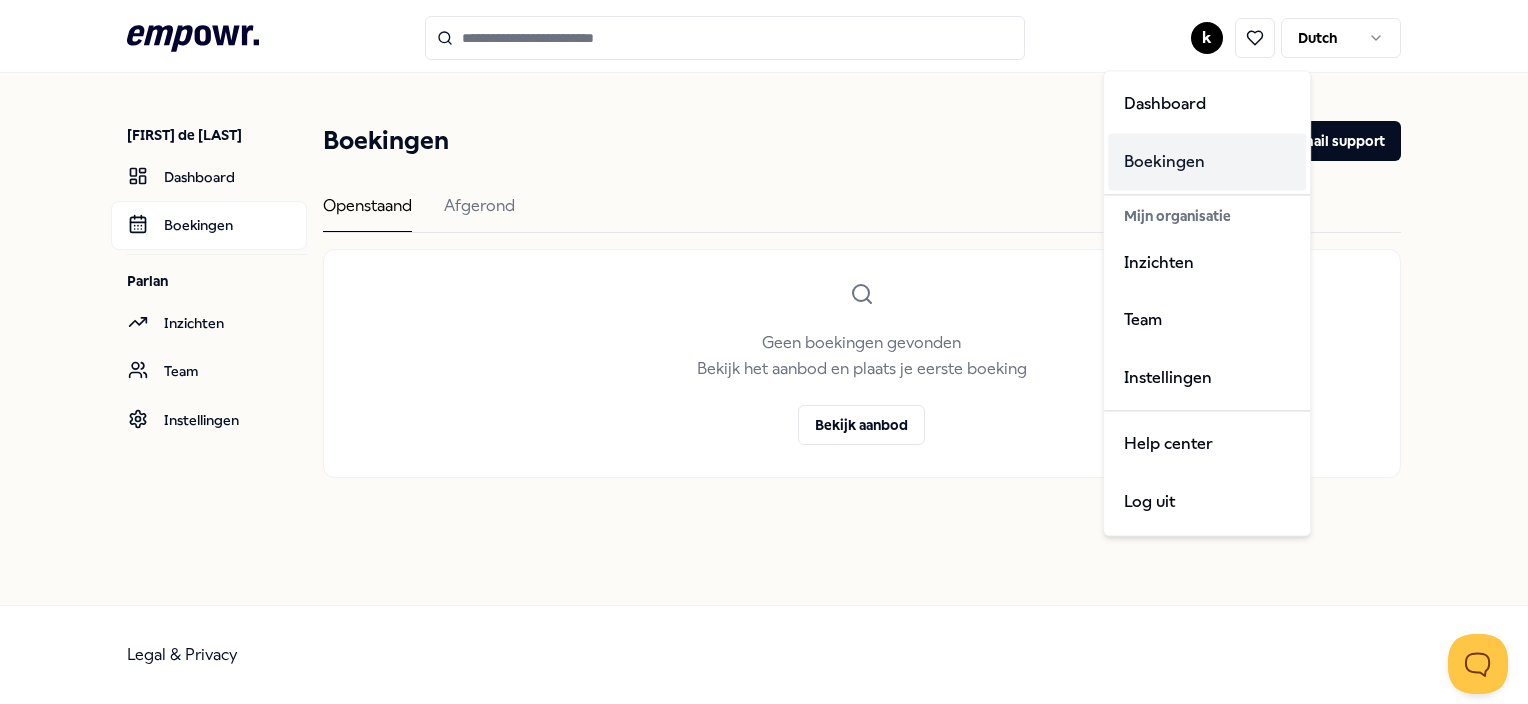 click on "Boekingen" at bounding box center [1207, 162] 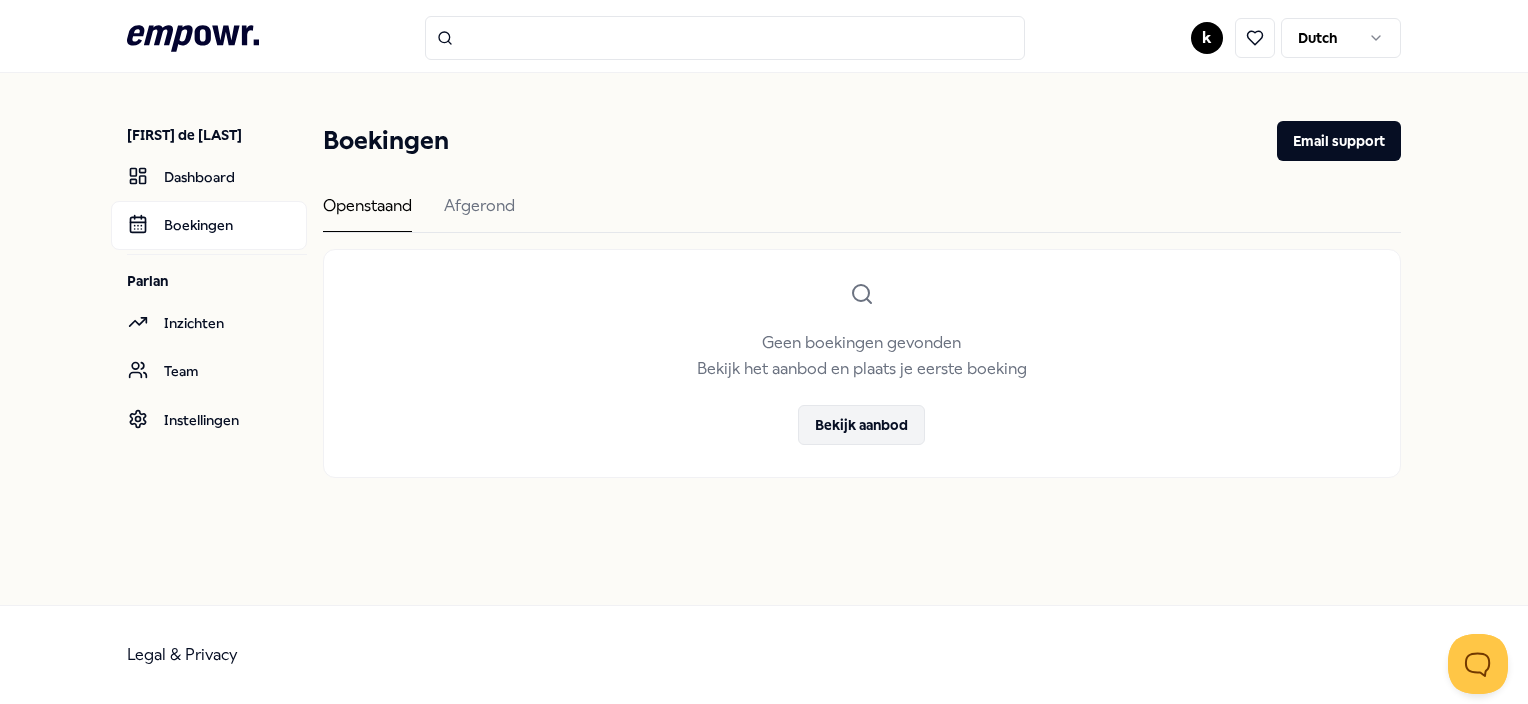 click on "Bekijk aanbod" at bounding box center (861, 425) 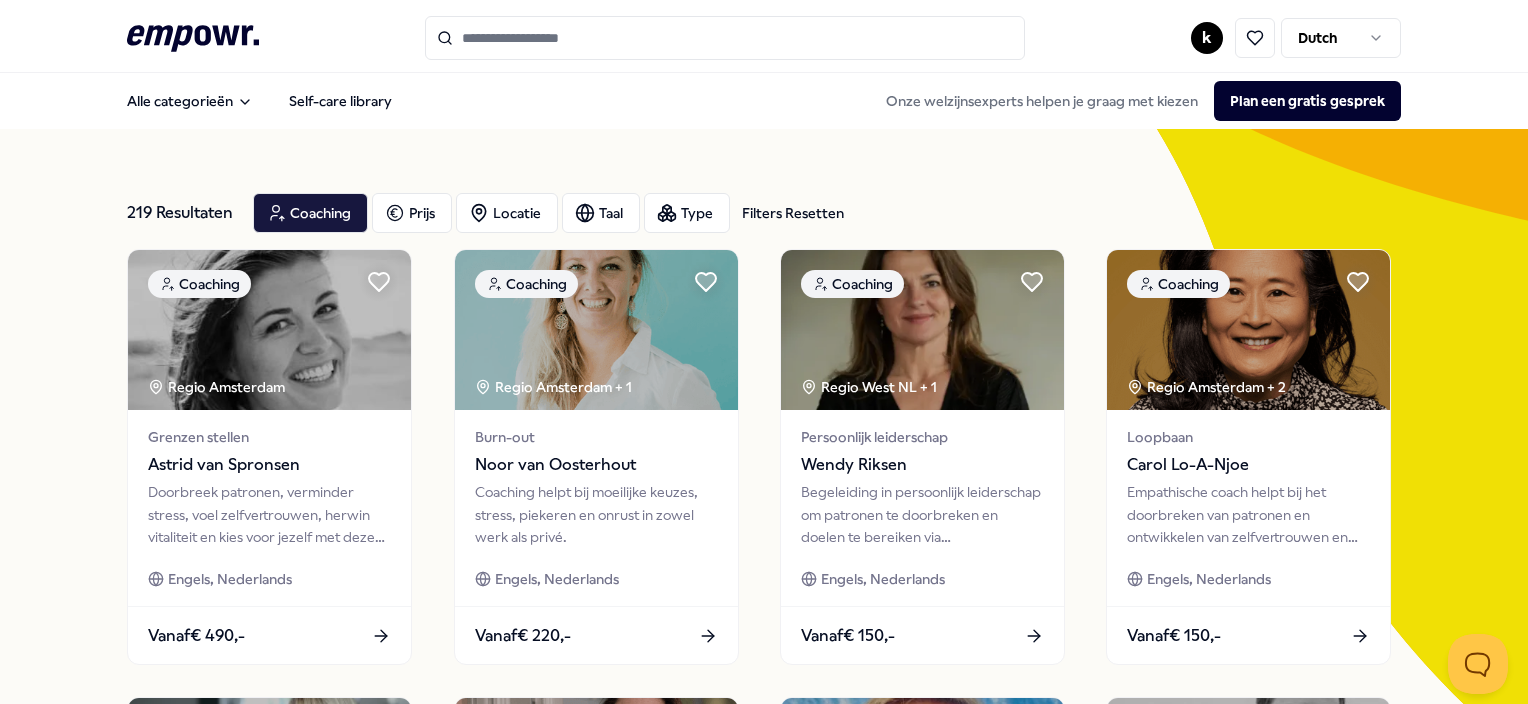 click at bounding box center [725, 38] 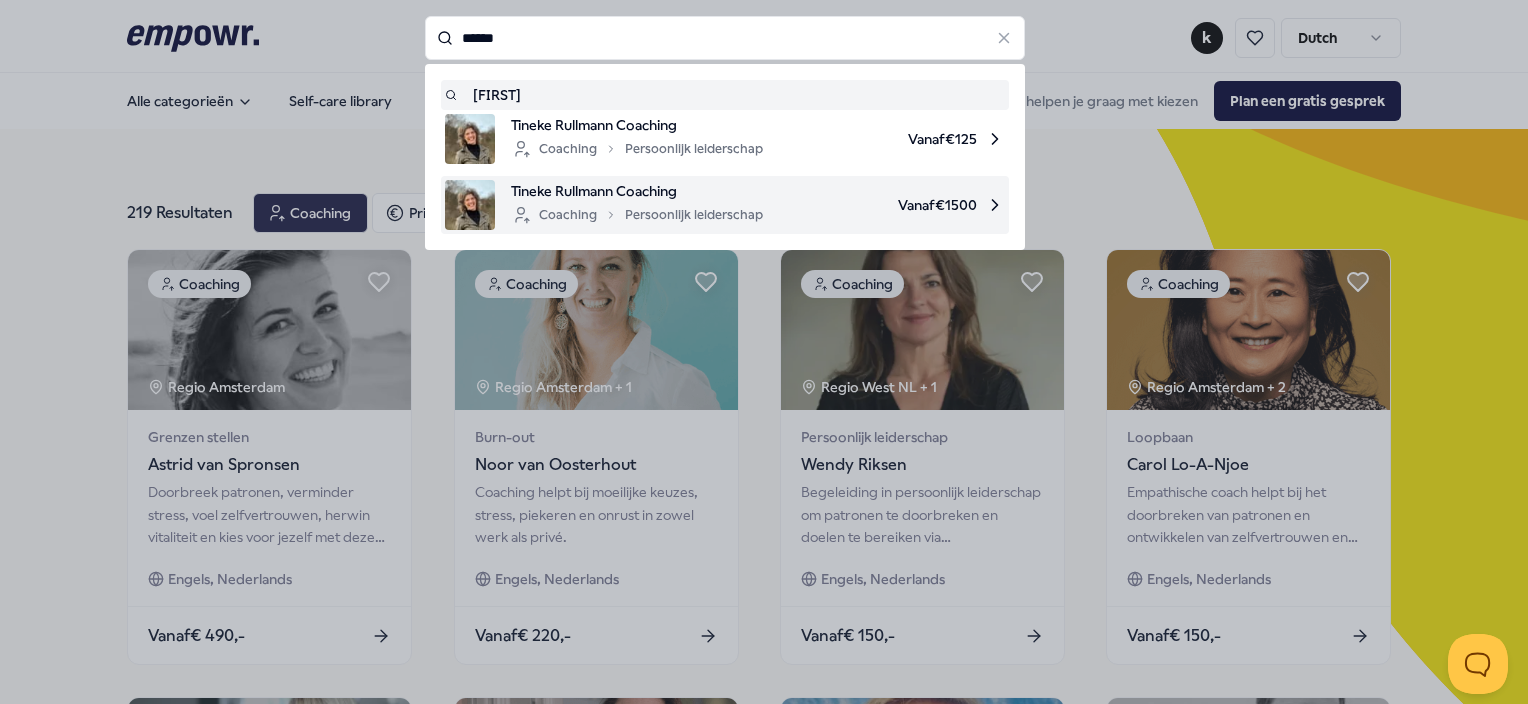 click on "Coaching Persoonlijk leiderschap" at bounding box center (637, 215) 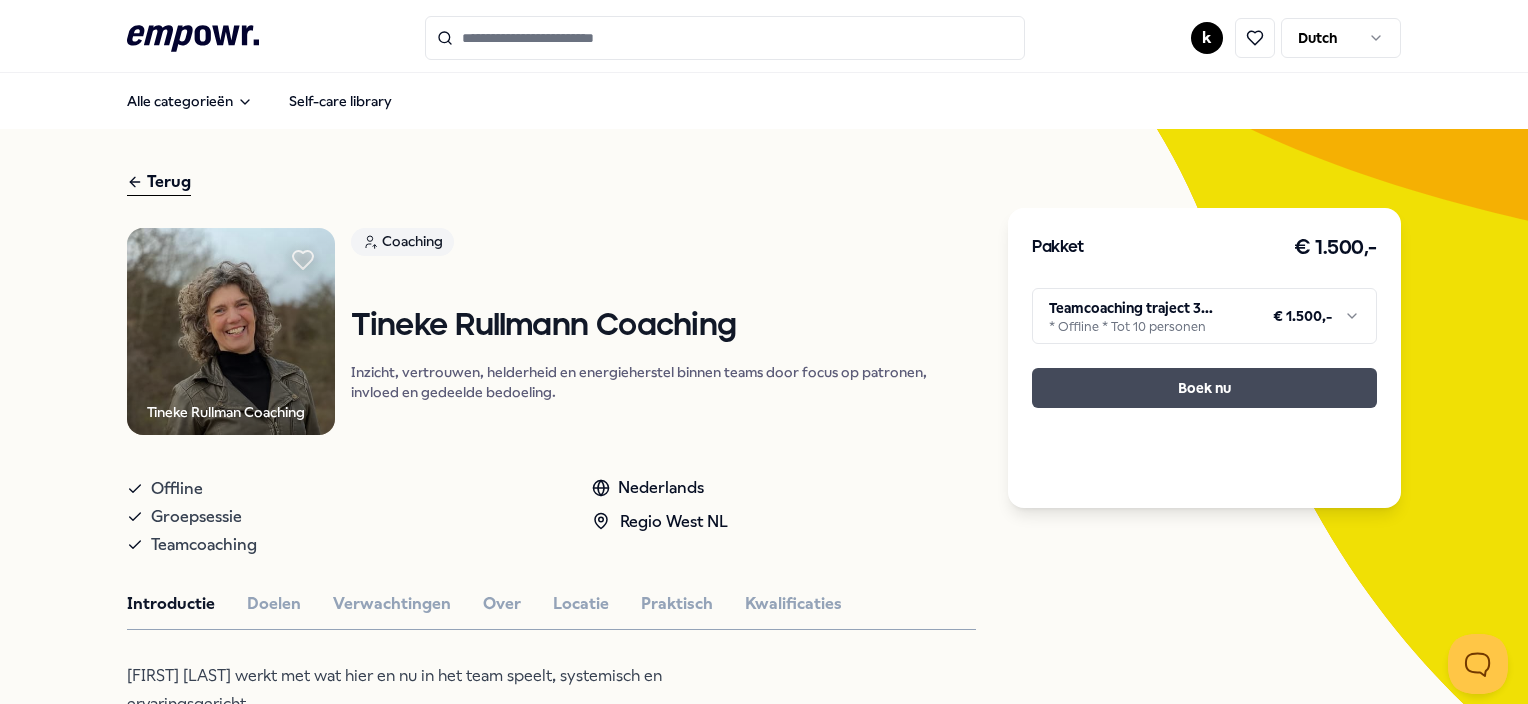 click on "Boek nu" at bounding box center (1204, 388) 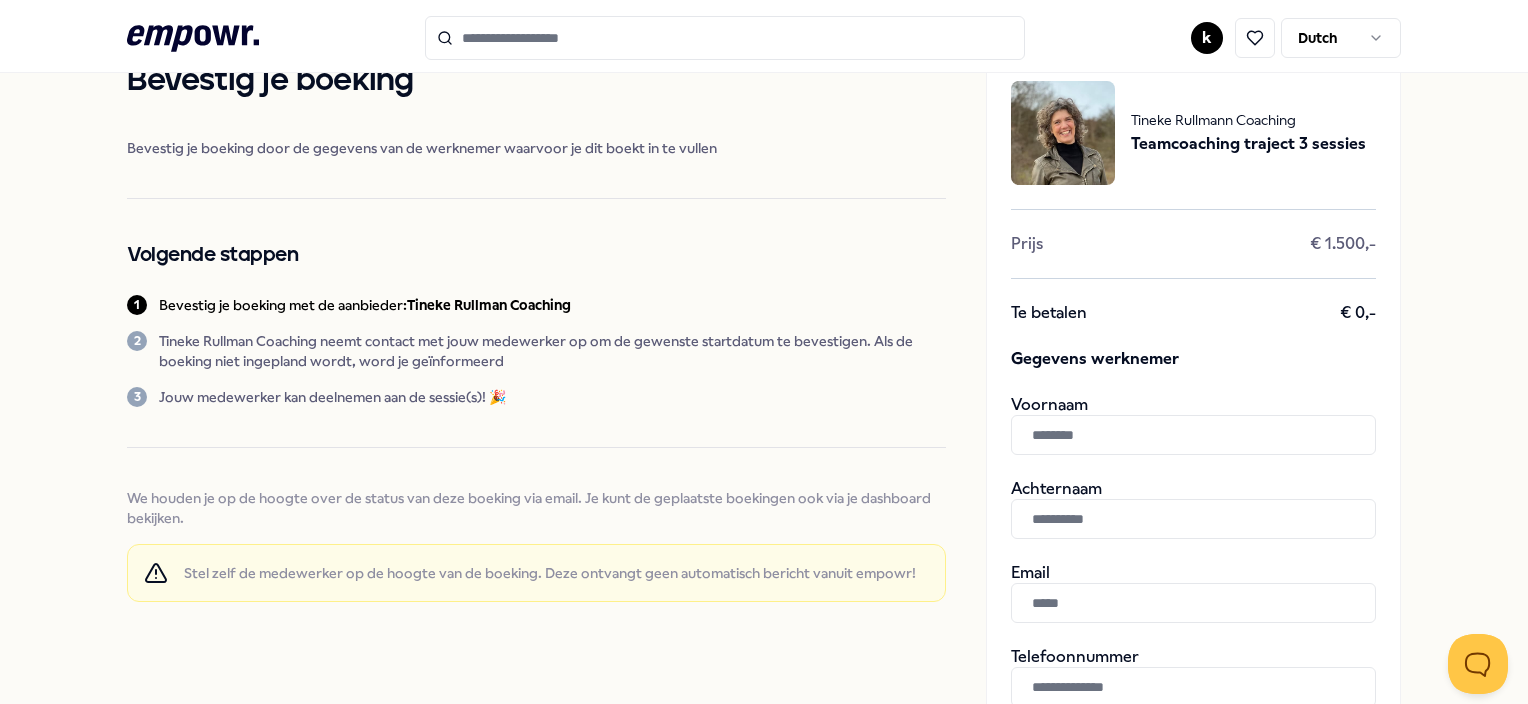 scroll, scrollTop: 100, scrollLeft: 0, axis: vertical 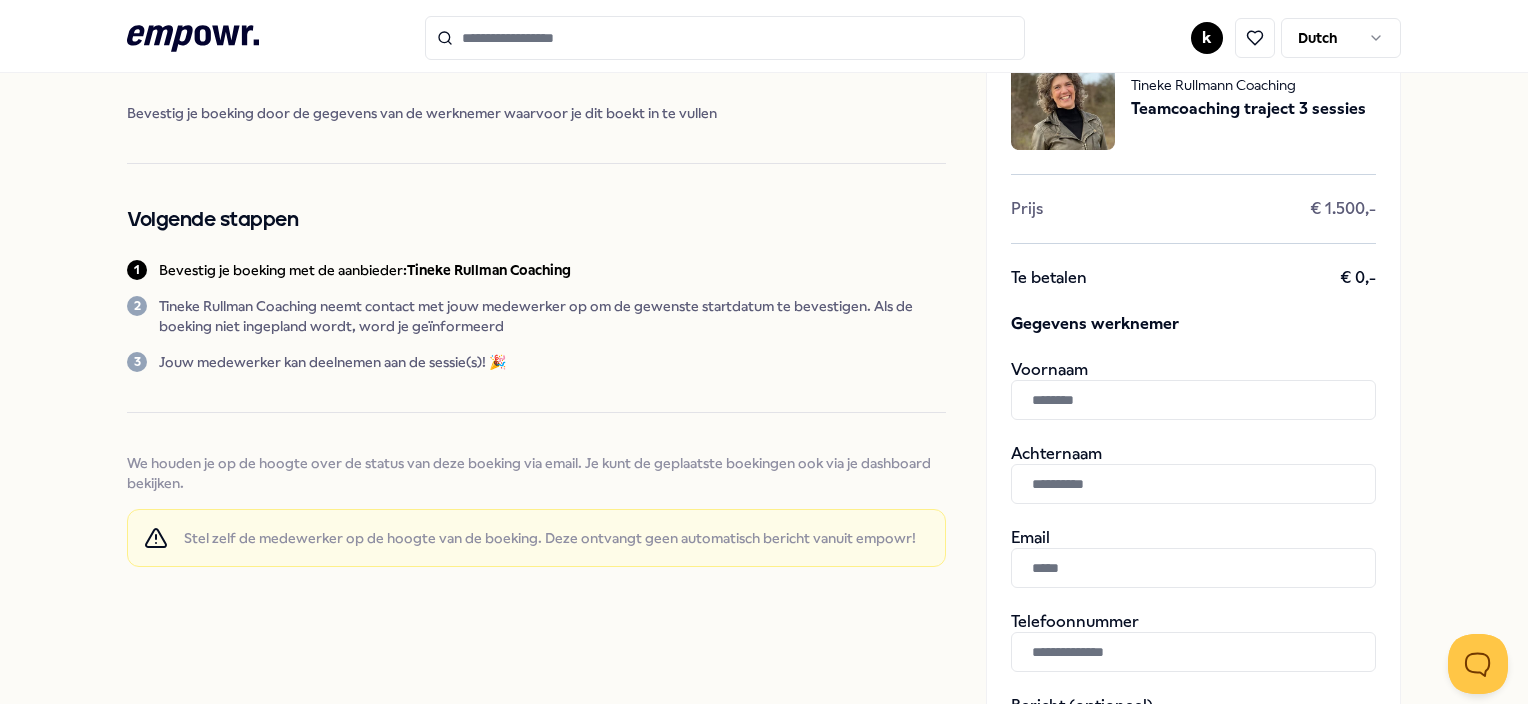 click at bounding box center (1193, 400) 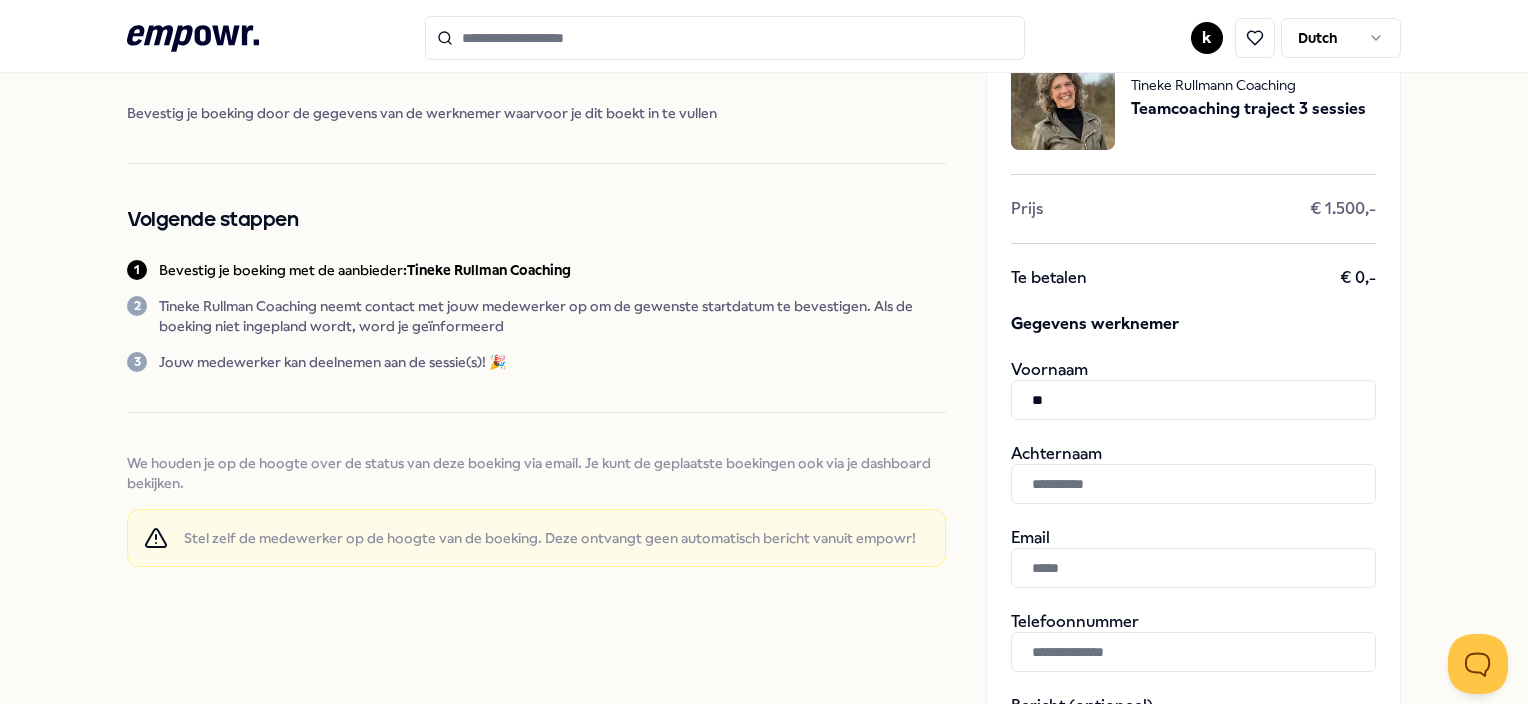 type on "*" 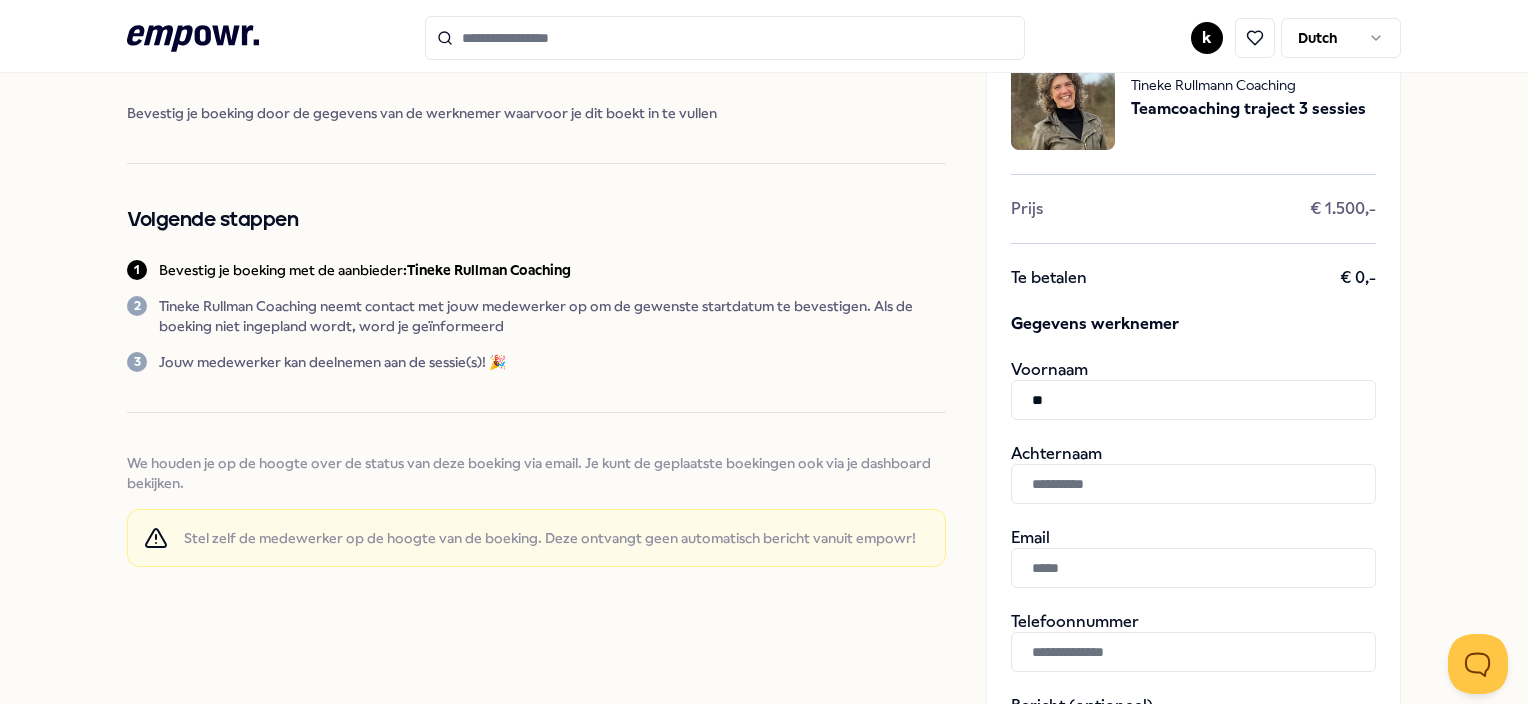 type on "*" 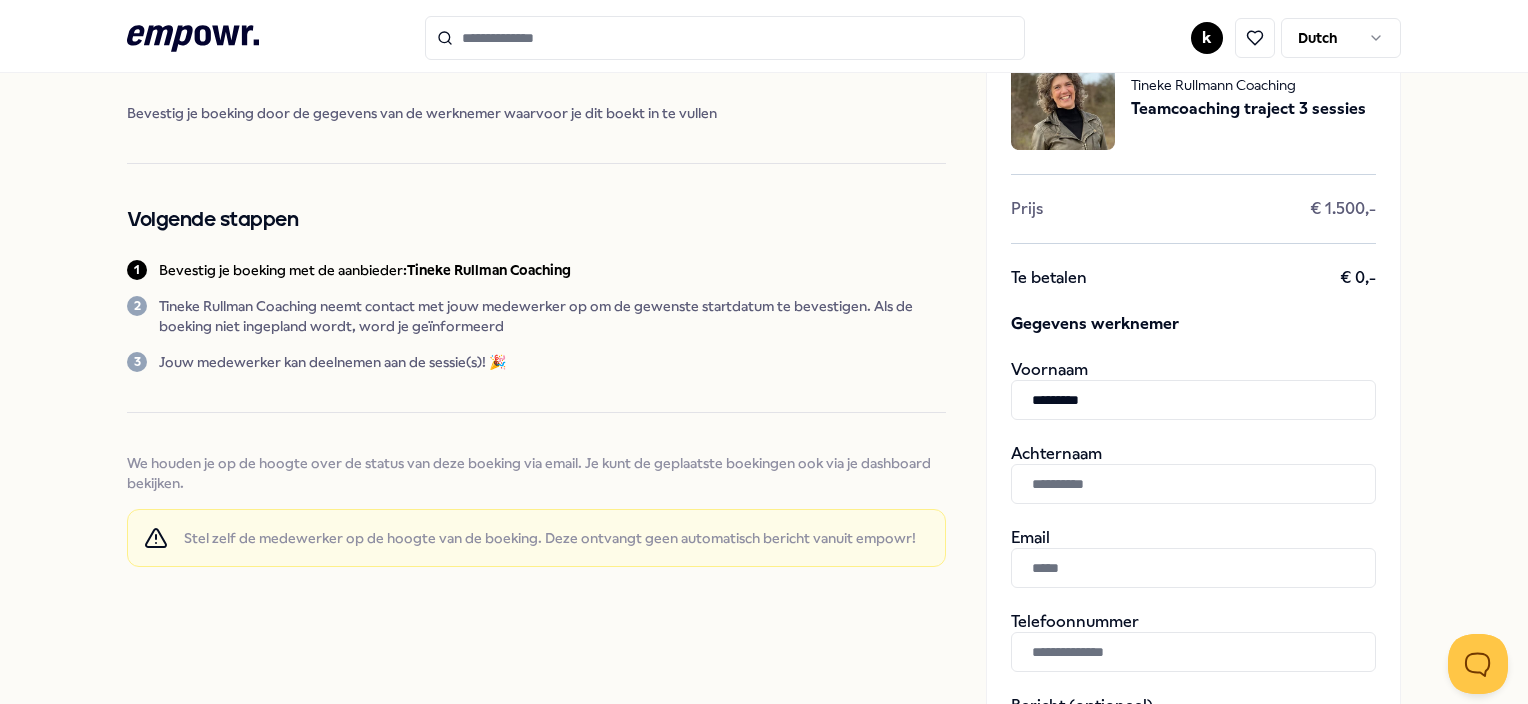 type on "*********" 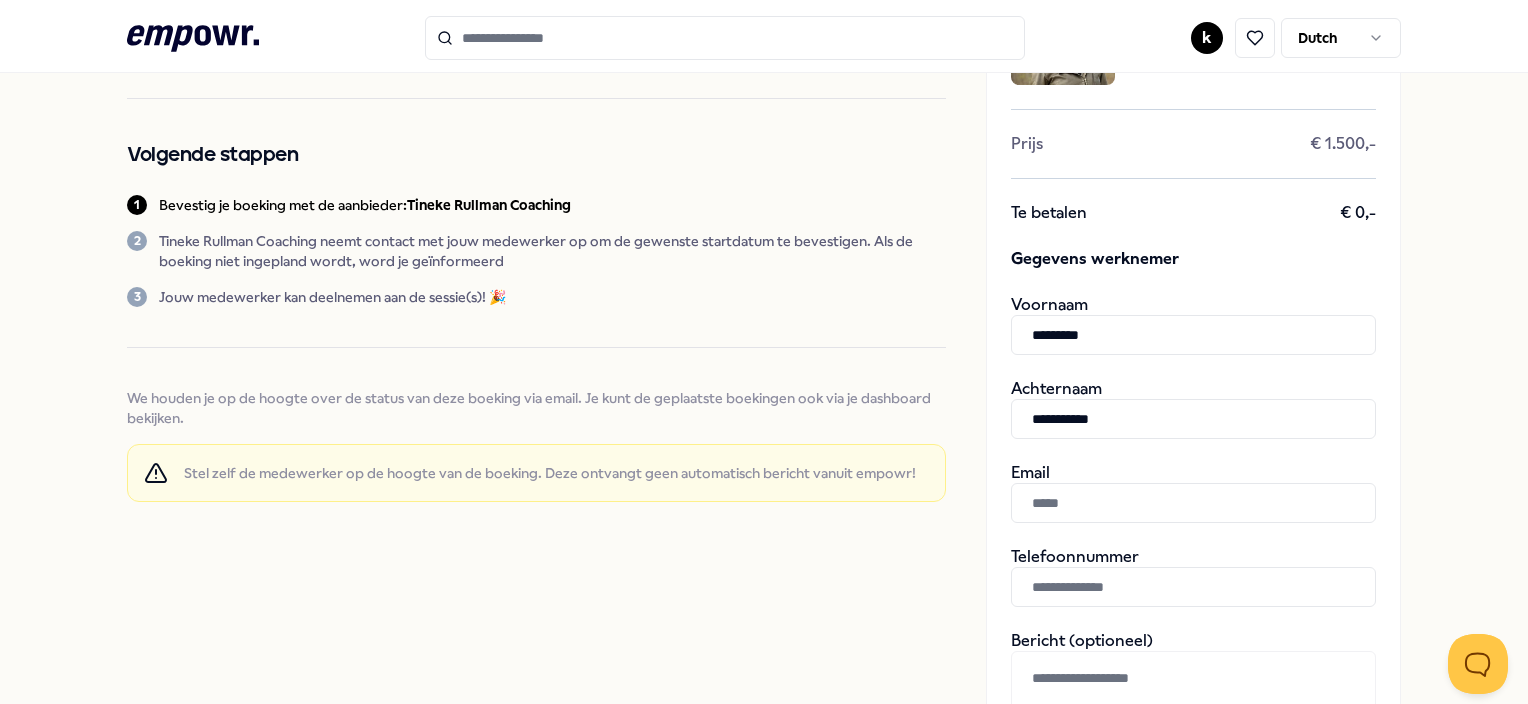 scroll, scrollTop: 200, scrollLeft: 0, axis: vertical 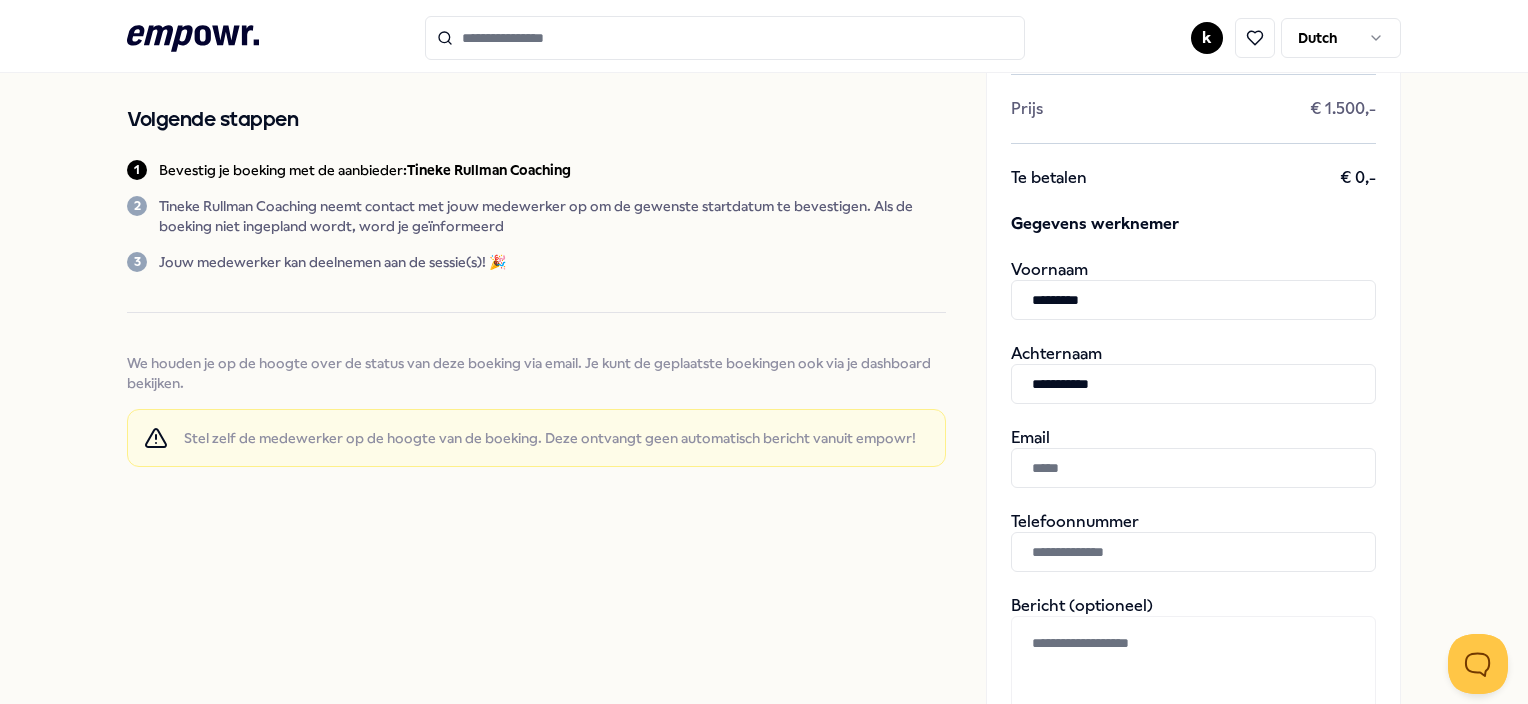 type on "**********" 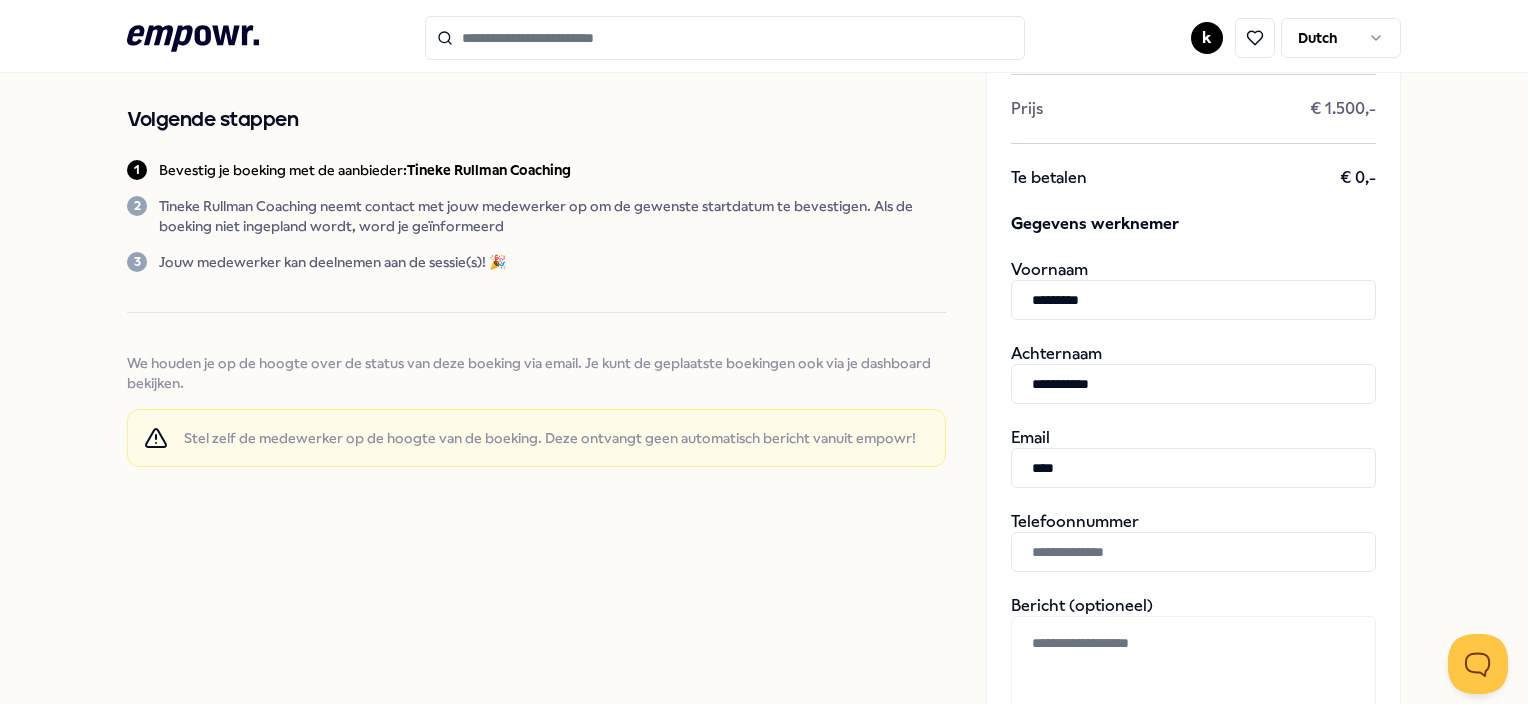 type on "**********" 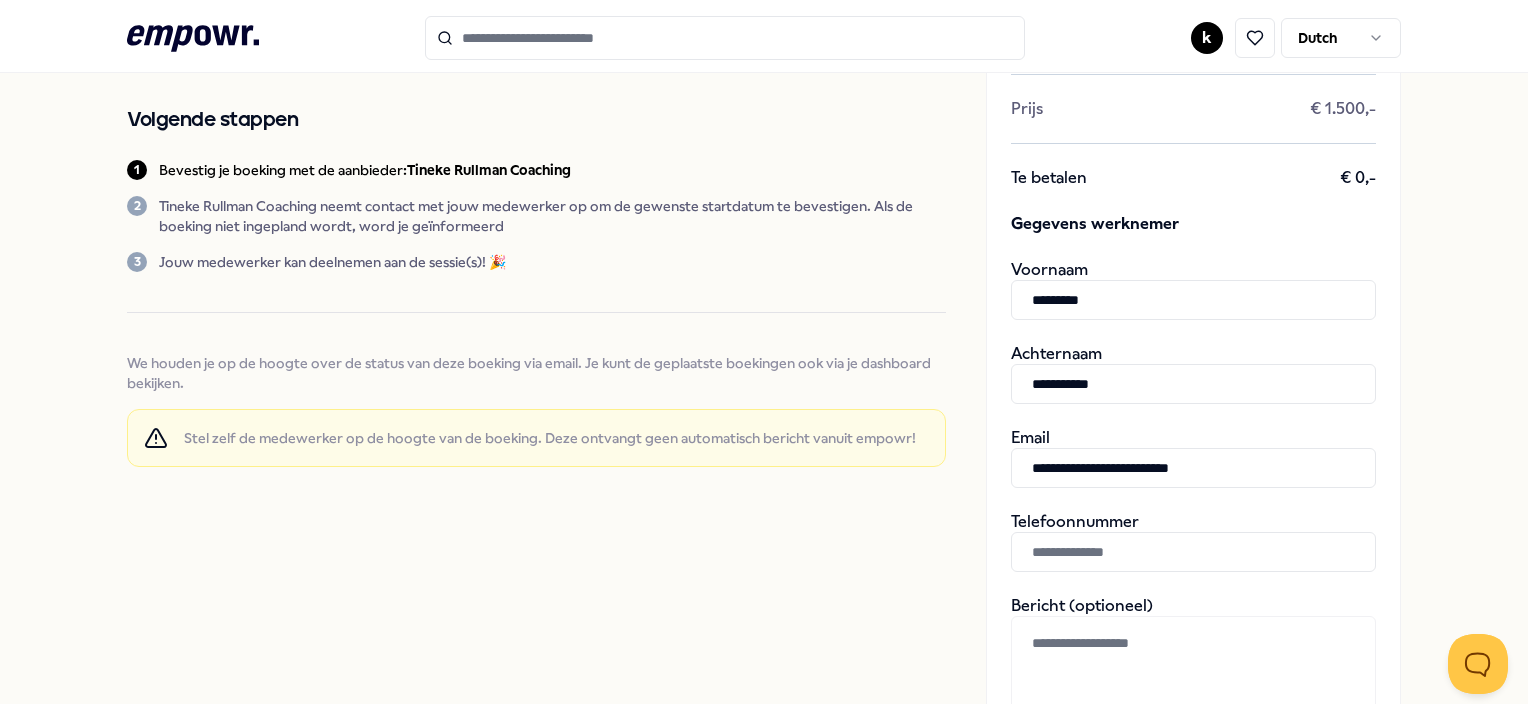 type on "**********" 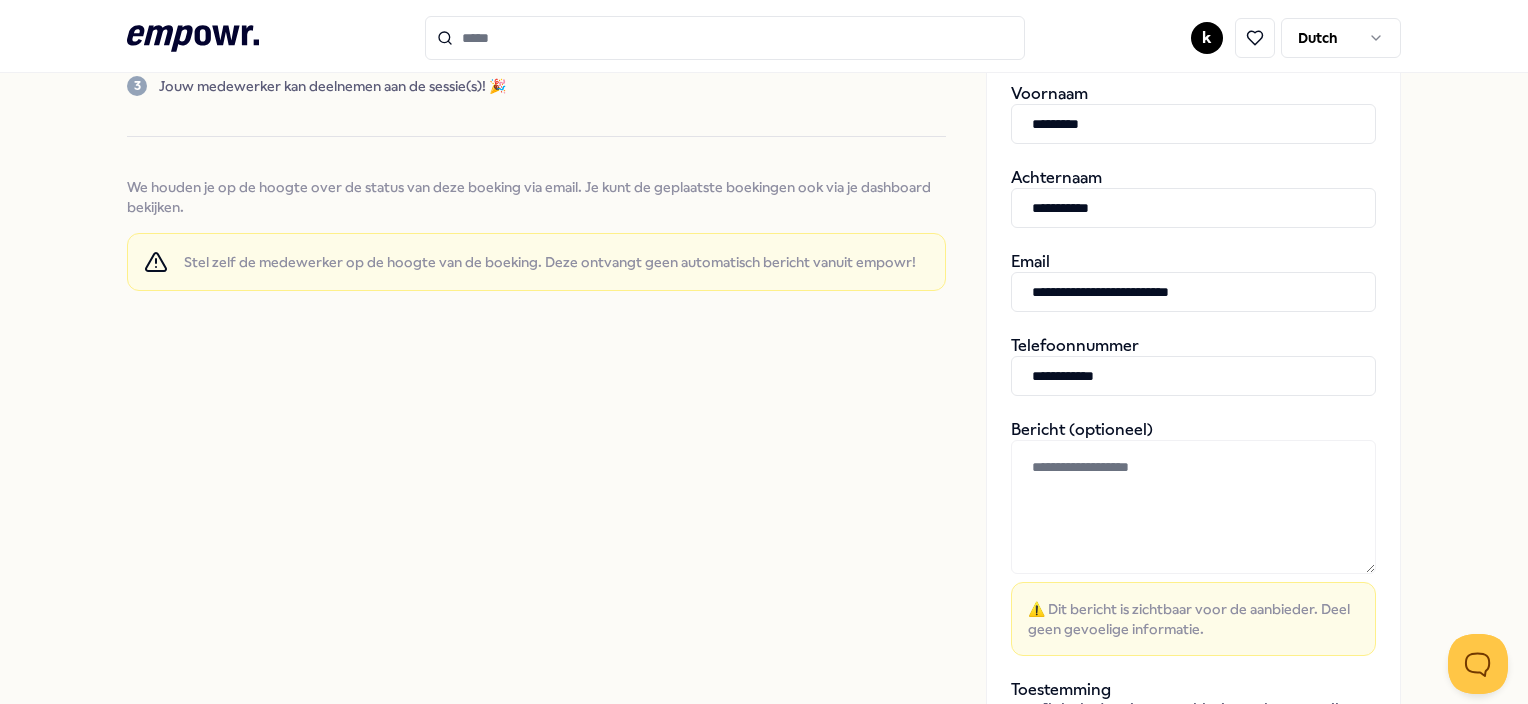 scroll, scrollTop: 400, scrollLeft: 0, axis: vertical 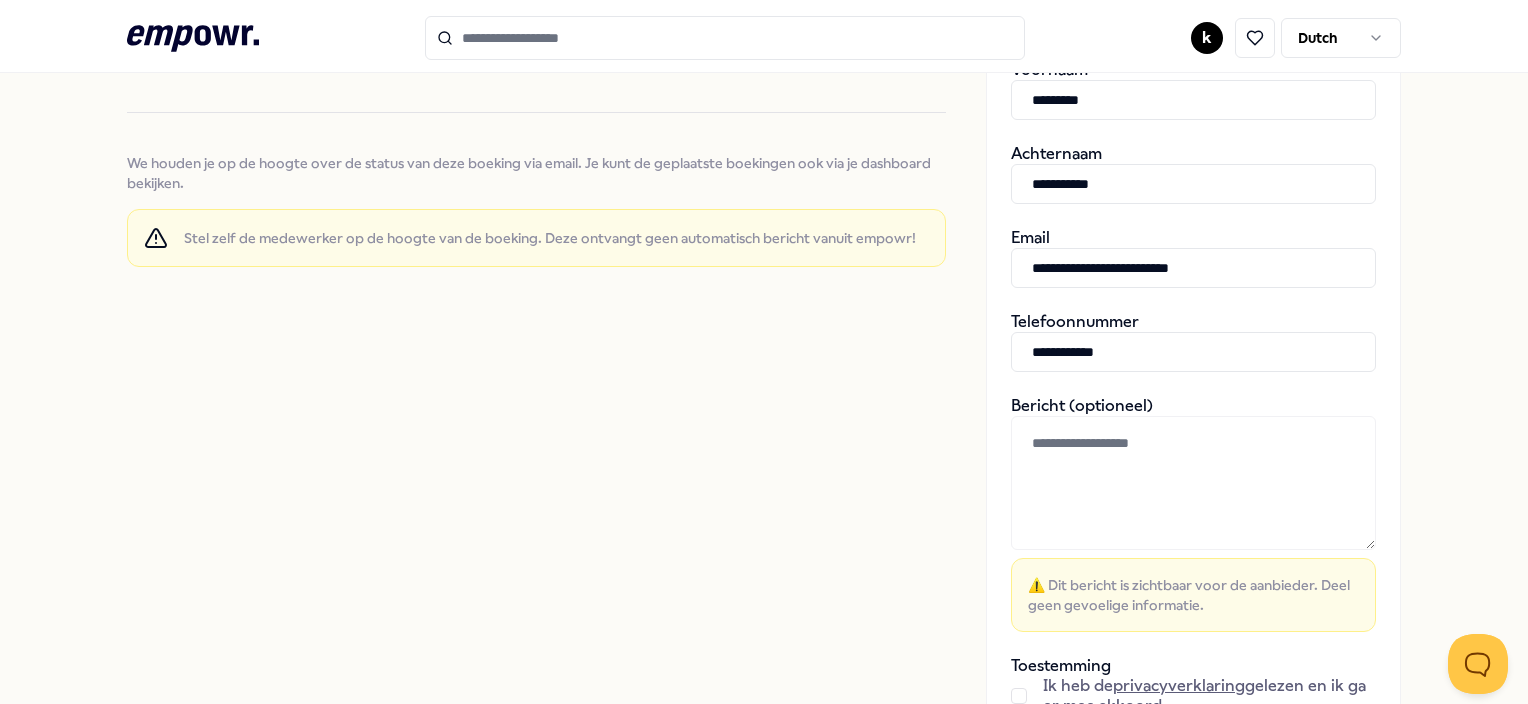 click at bounding box center (1193, 483) 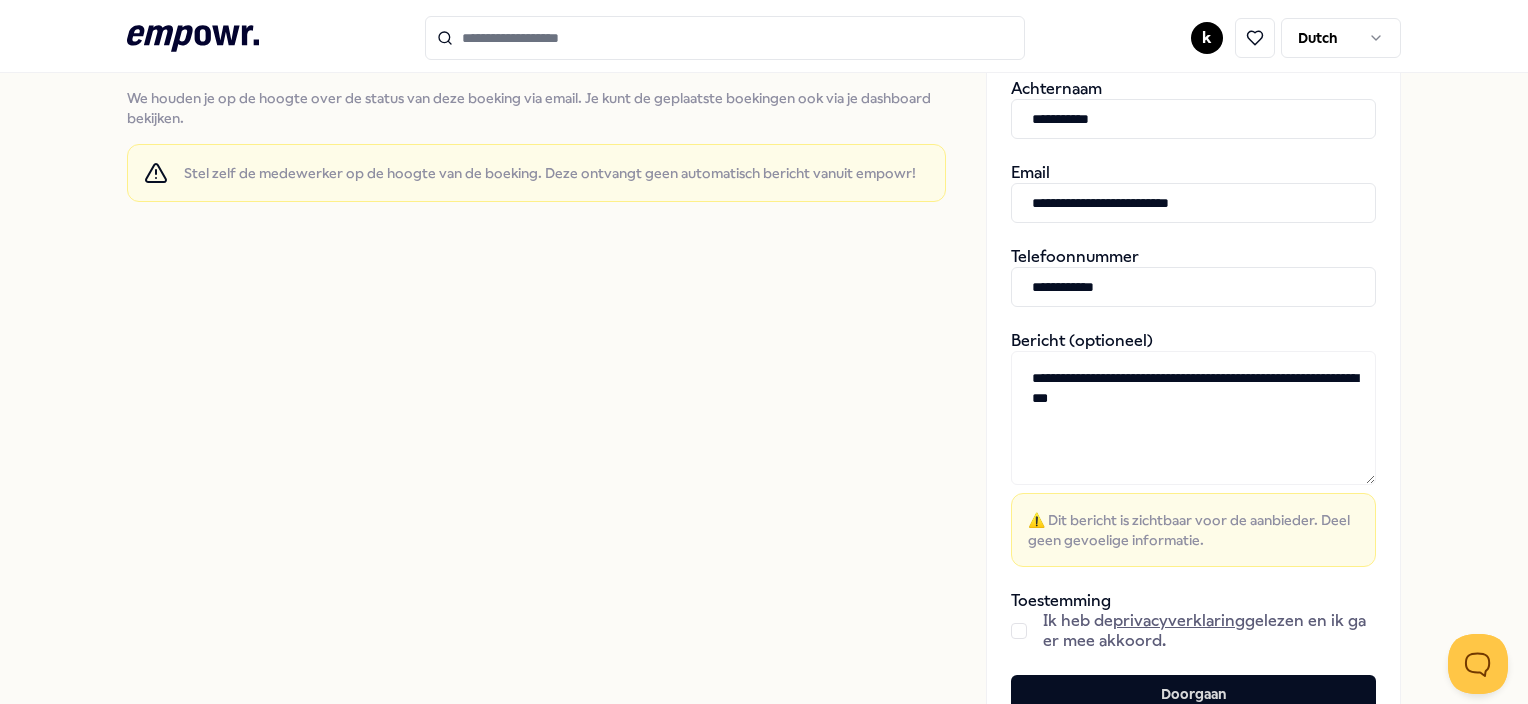 scroll, scrollTop: 500, scrollLeft: 0, axis: vertical 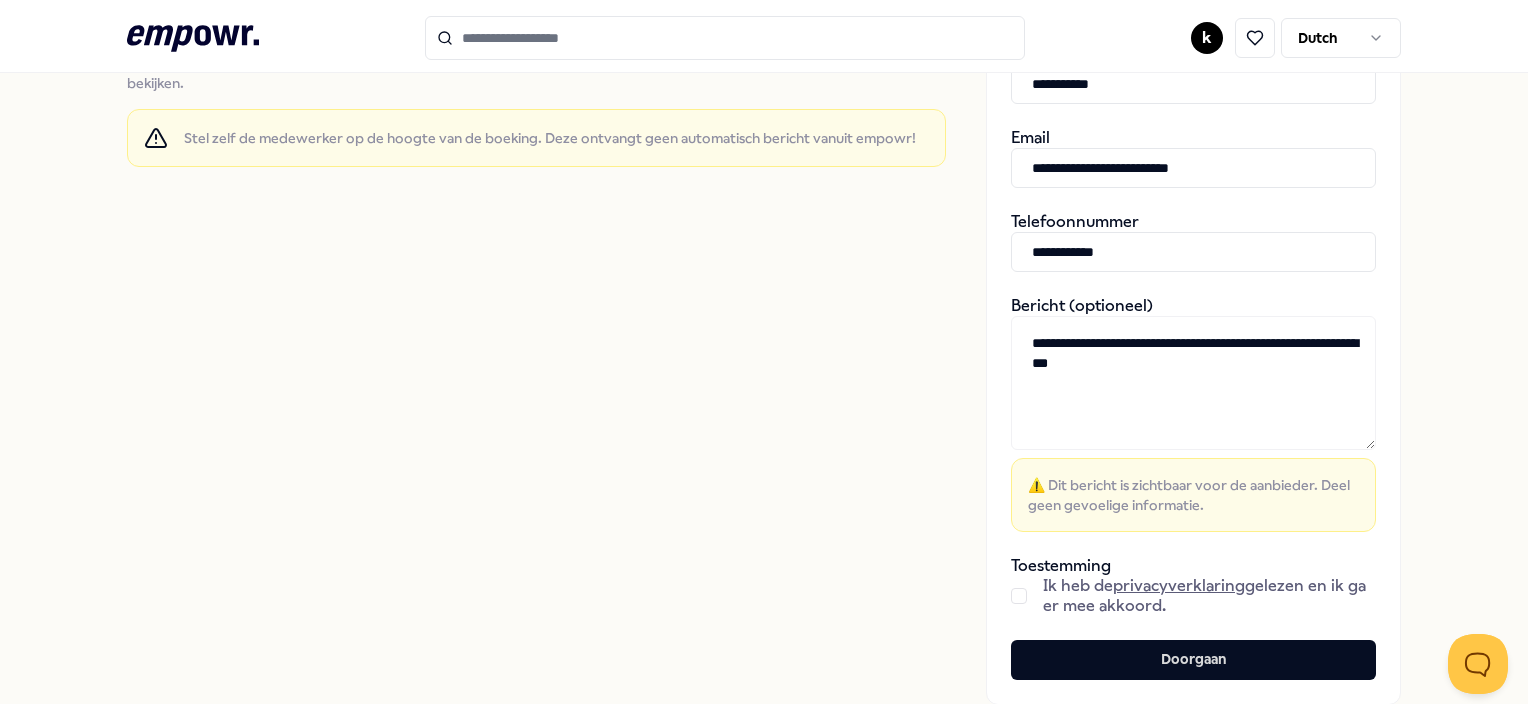 type on "**********" 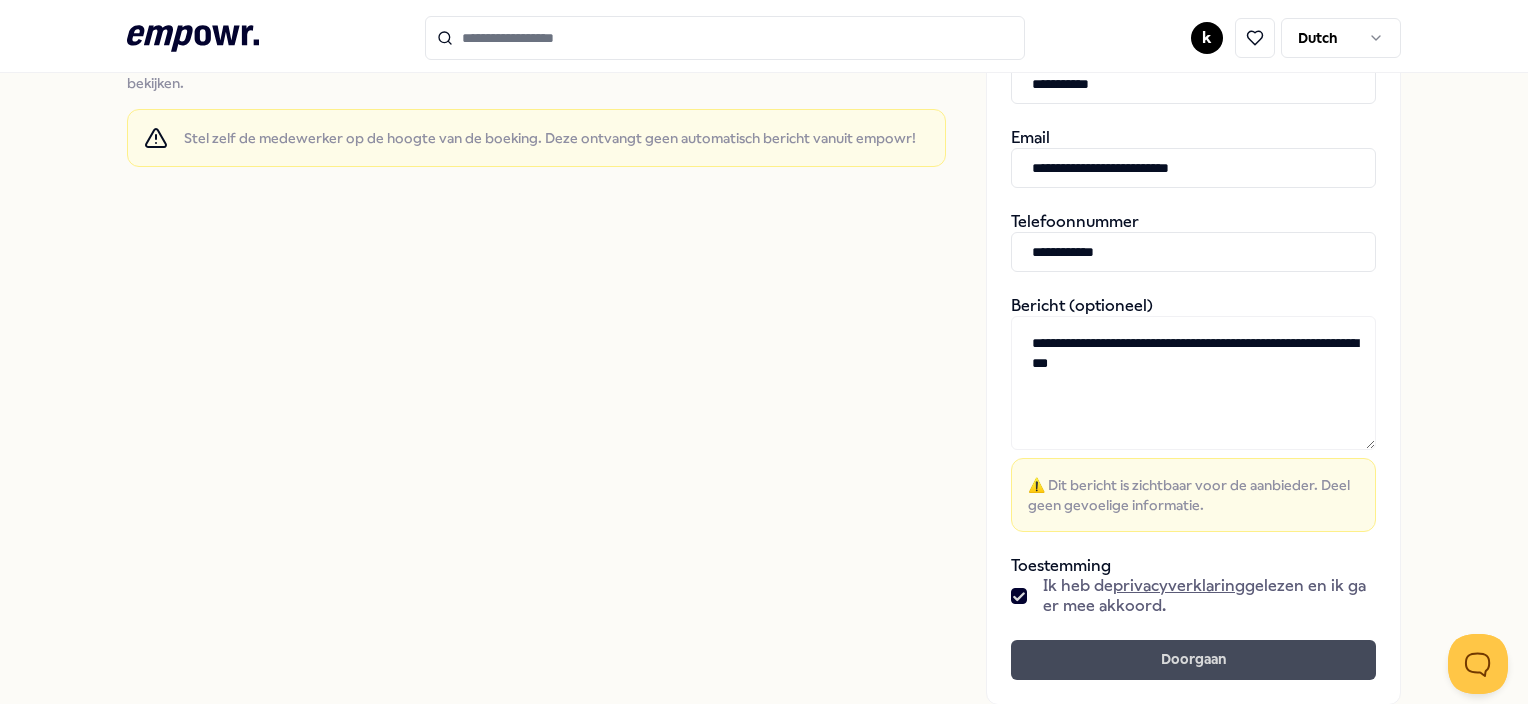 click on "Doorgaan" at bounding box center (1193, 660) 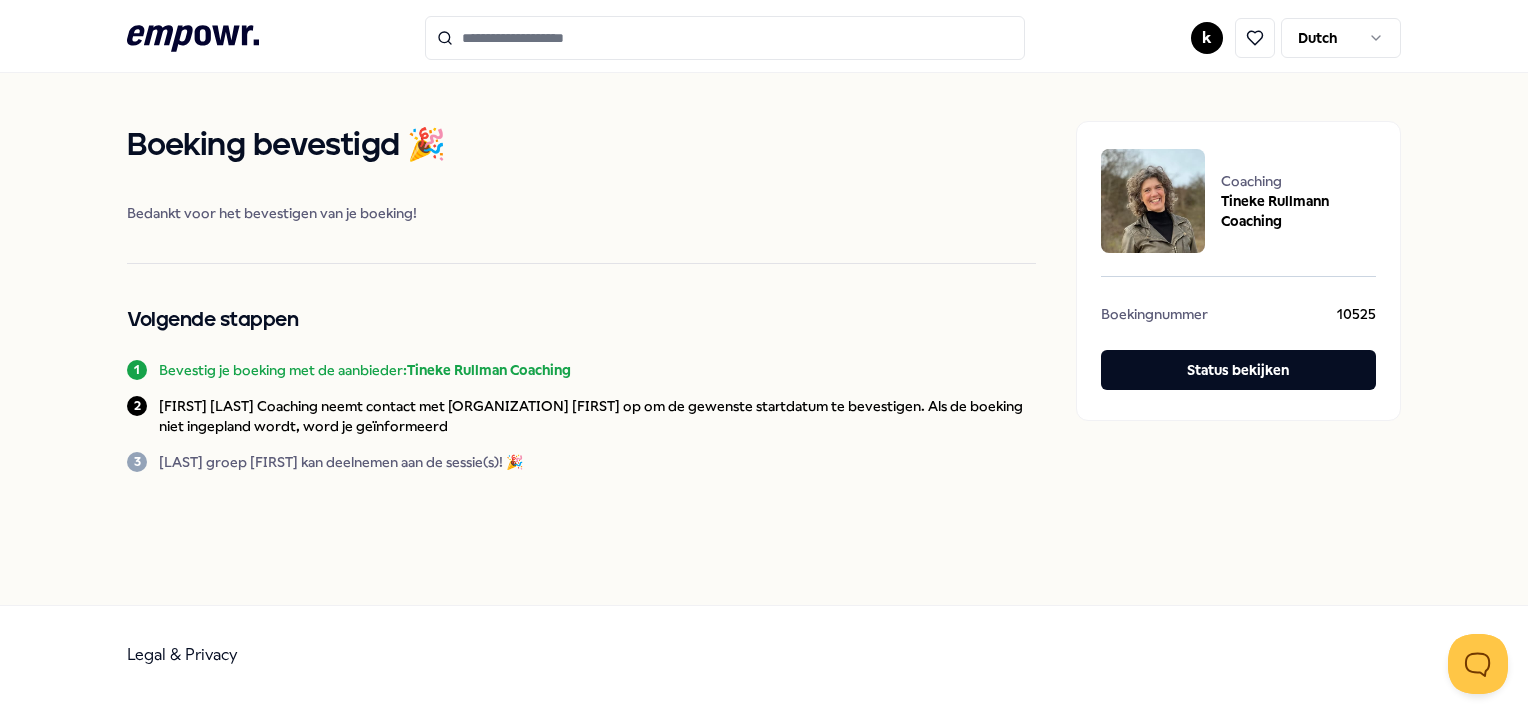 scroll, scrollTop: 0, scrollLeft: 0, axis: both 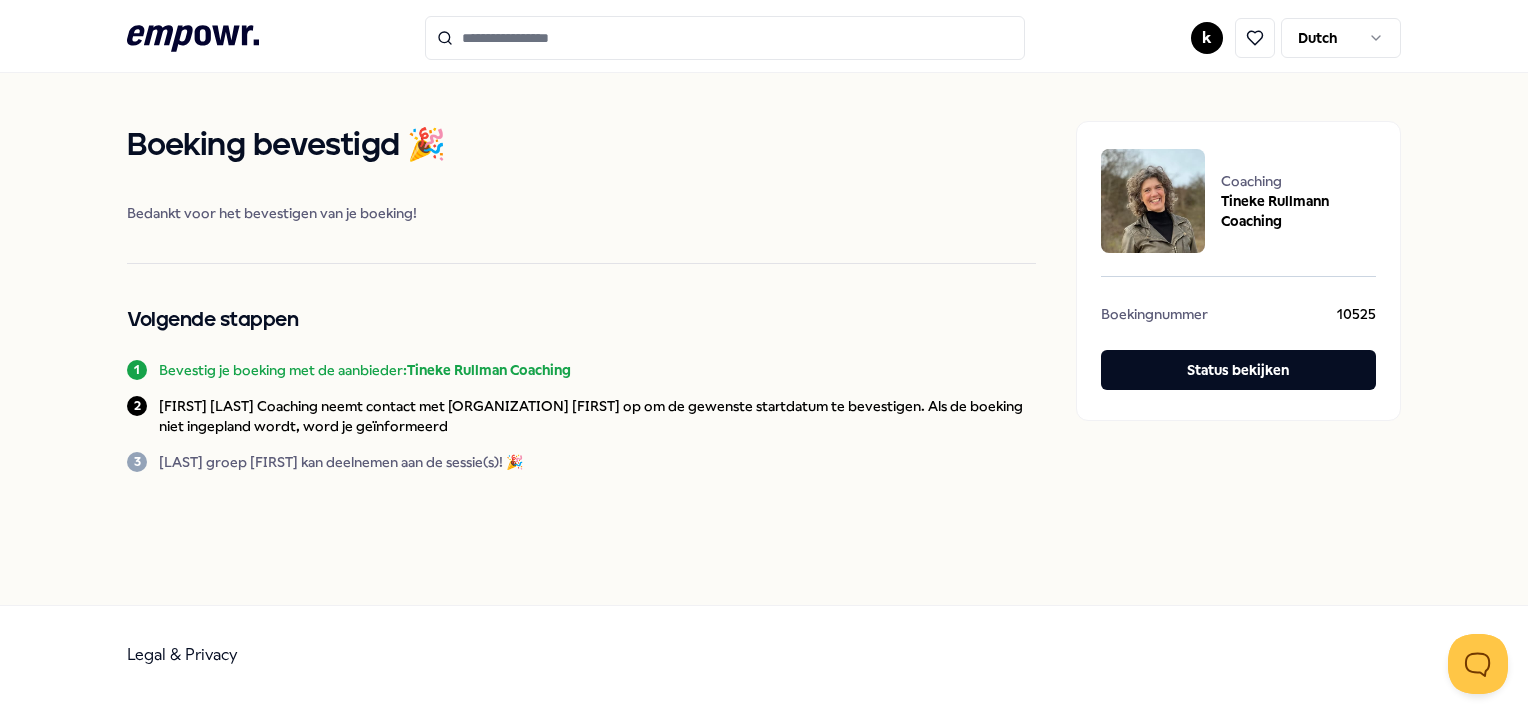 click on ".empowr-logo_svg__cls-1{fill:#03032f} k Dutch Boeking bevestigd 🎉 Bedankt voor het bevestigen van je boeking! Volgende stappen 1 Bevestig je boeking met de aanbieder: [FIRST] [LAST] Coaching 2 [FIRST] [LAST] Coaching neemt contact met [ORGANIZATION] [FIRST] op om de gewenste startdatum te bevestigen. Als de boeking niet ingepland wordt, word je geïnformeerd 3 [ORGANIZATION] [FIRST] kan deelnemen aan de sessie(s)! 🎉 Coaching [FIRST] [LAST] Coaching Boekingnummer 10525 Status bekijken Legal & Privacy
€ 9.000" at bounding box center (764, 352) 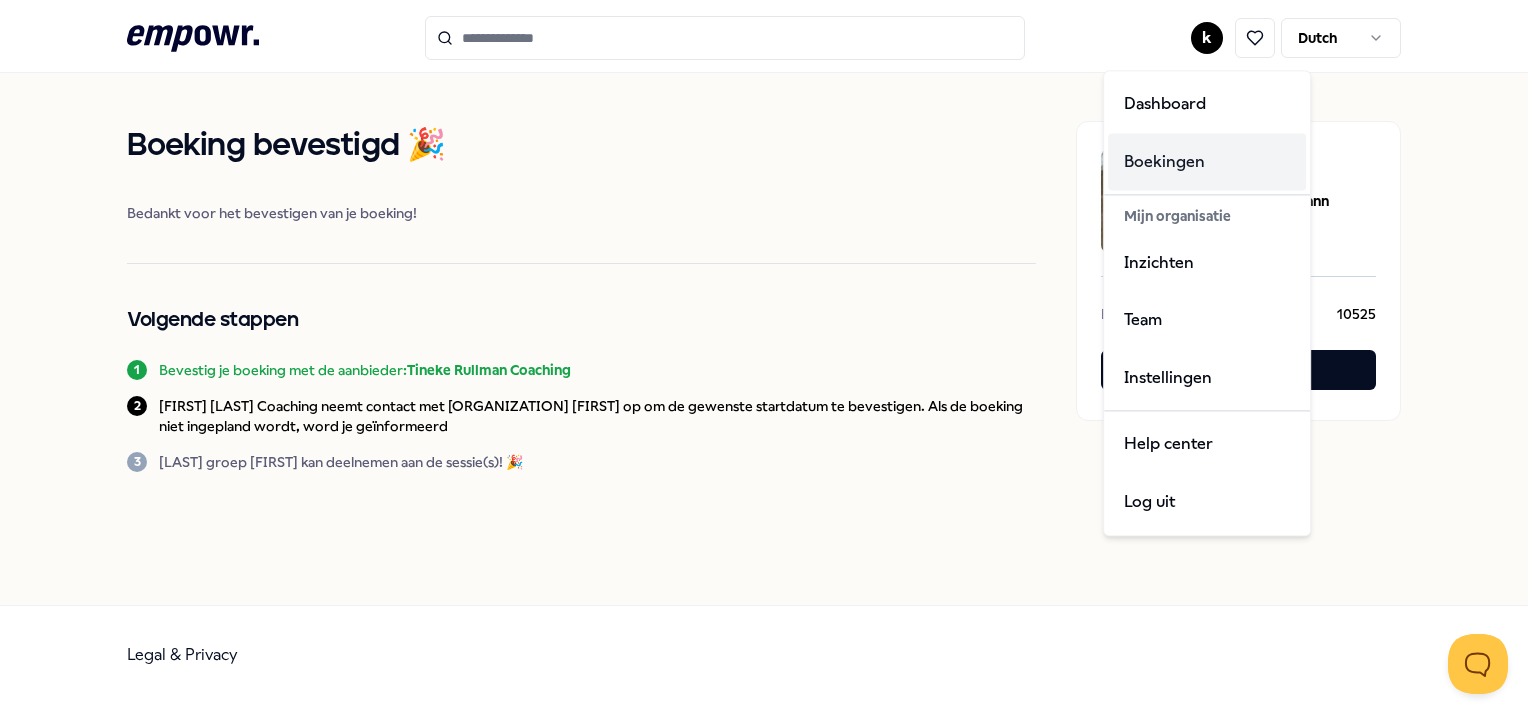 click on "Boekingen" at bounding box center [1207, 162] 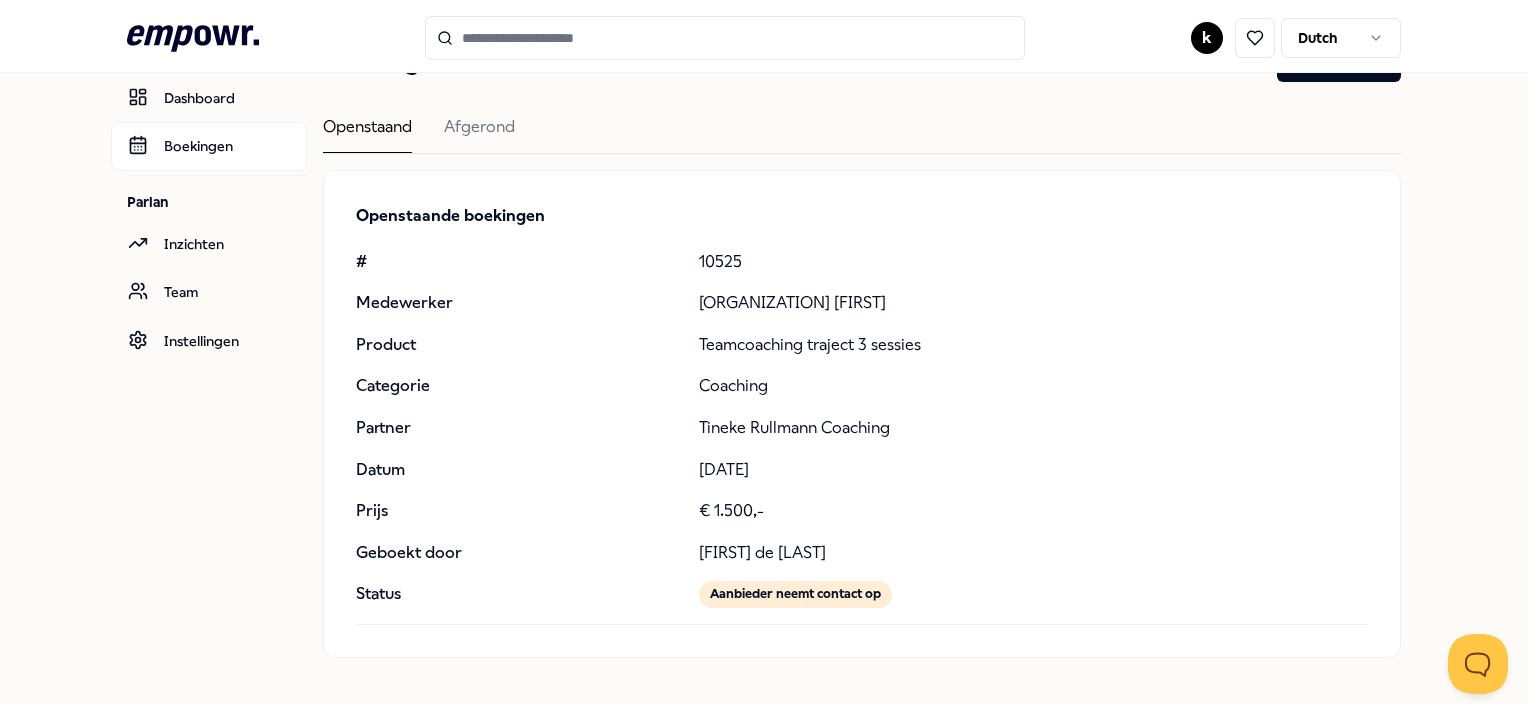 scroll, scrollTop: 78, scrollLeft: 0, axis: vertical 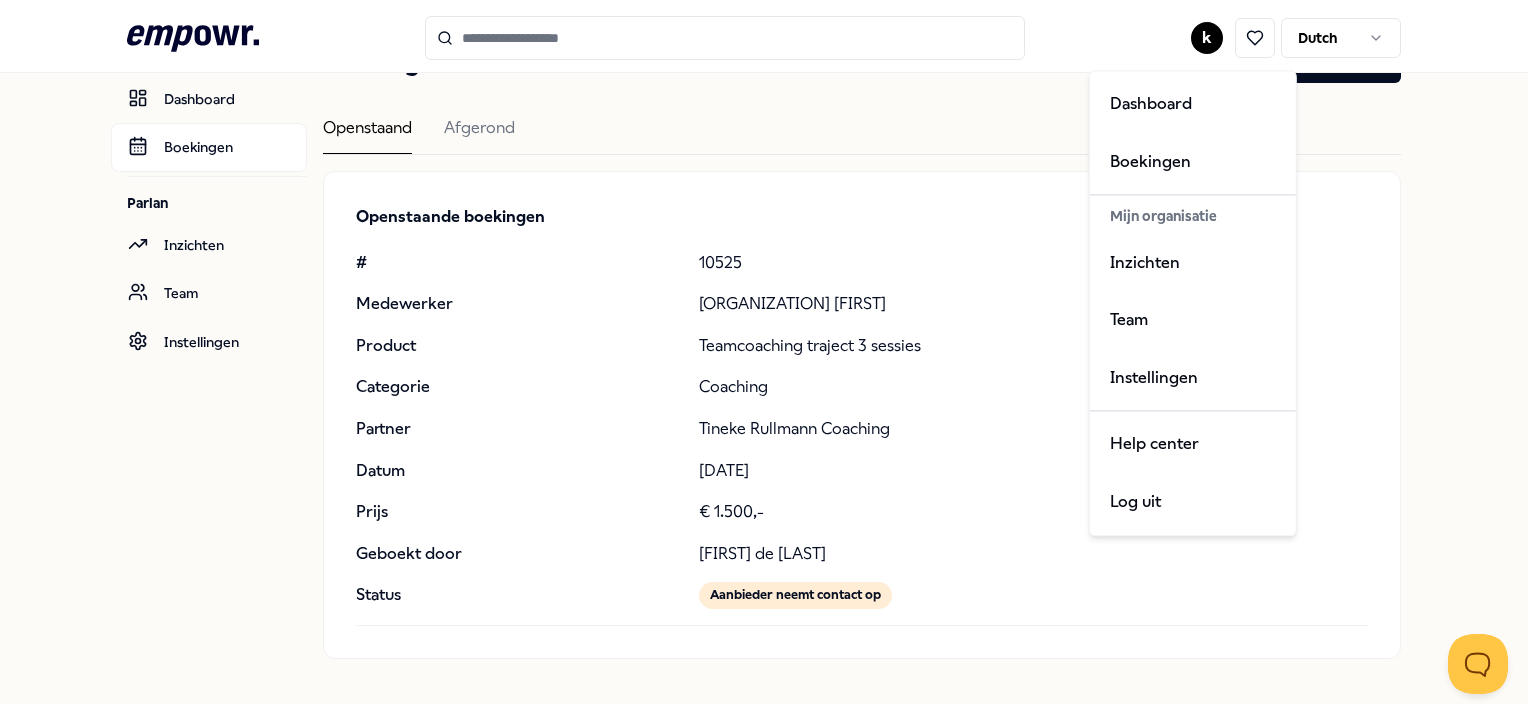 click on ".empowr-logo_svg__cls-1{fill:#03032f} k Dutch [FIRST] van [LAST] Dashboard Boekingen Parlan Inzichten Team Instellingen Boekingen Email support Openstaand Afgerond Openstaande boekingen # 10525 Medewerker [ORGANIZATION] [FIRST] Product Teamcoaching traject 3 sessies  Categorie Coaching Partner [FIRST] [LAST] Coaching Datum 04-08-2025 Prijs € 1.500,- Geboekt door [FIRST] van [LAST] Status Aanbieder neemt contact op Legal & Privacy
€ 9.000 Dashboard Boekingen Mijn organisatie Inzichten Team Instellingen Help center Log uit" at bounding box center (764, 352) 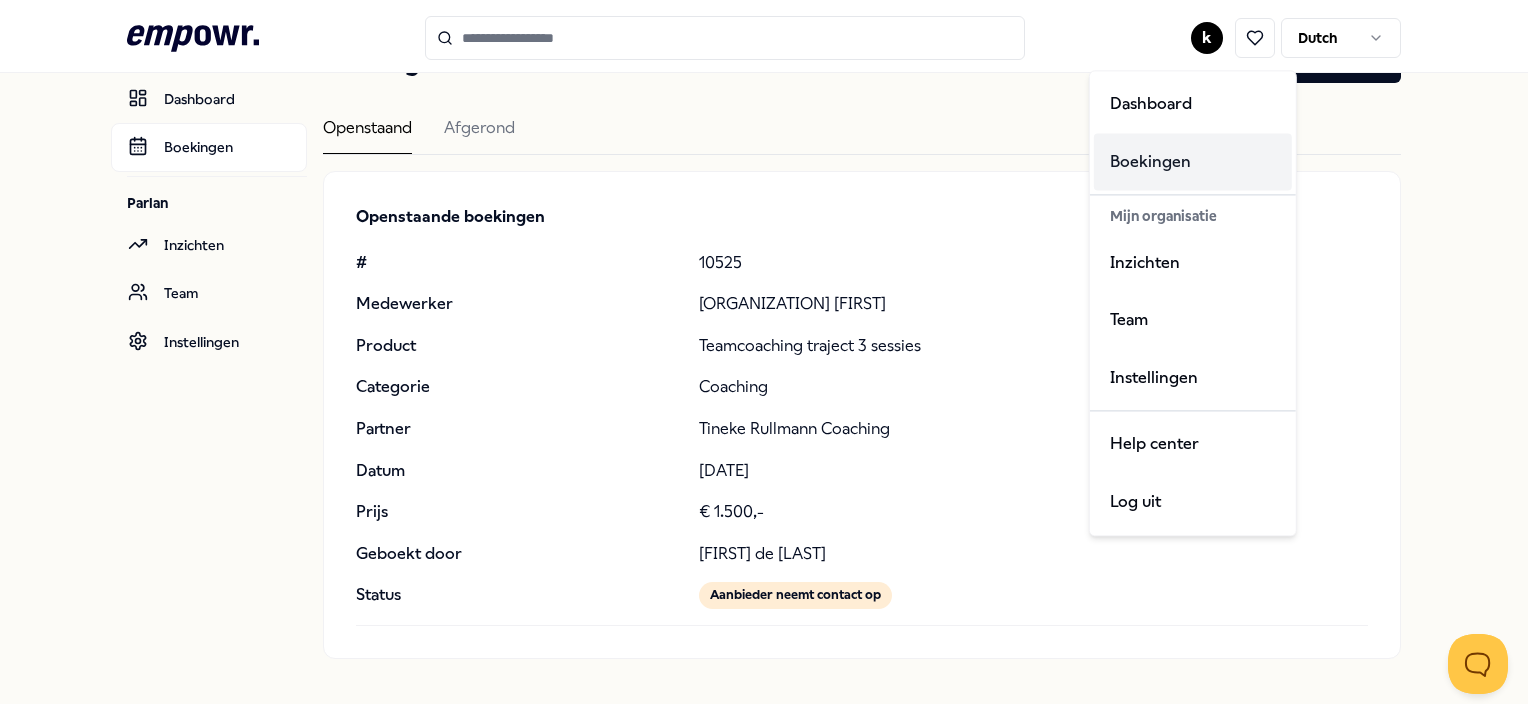 click on "Boekingen" at bounding box center [1193, 162] 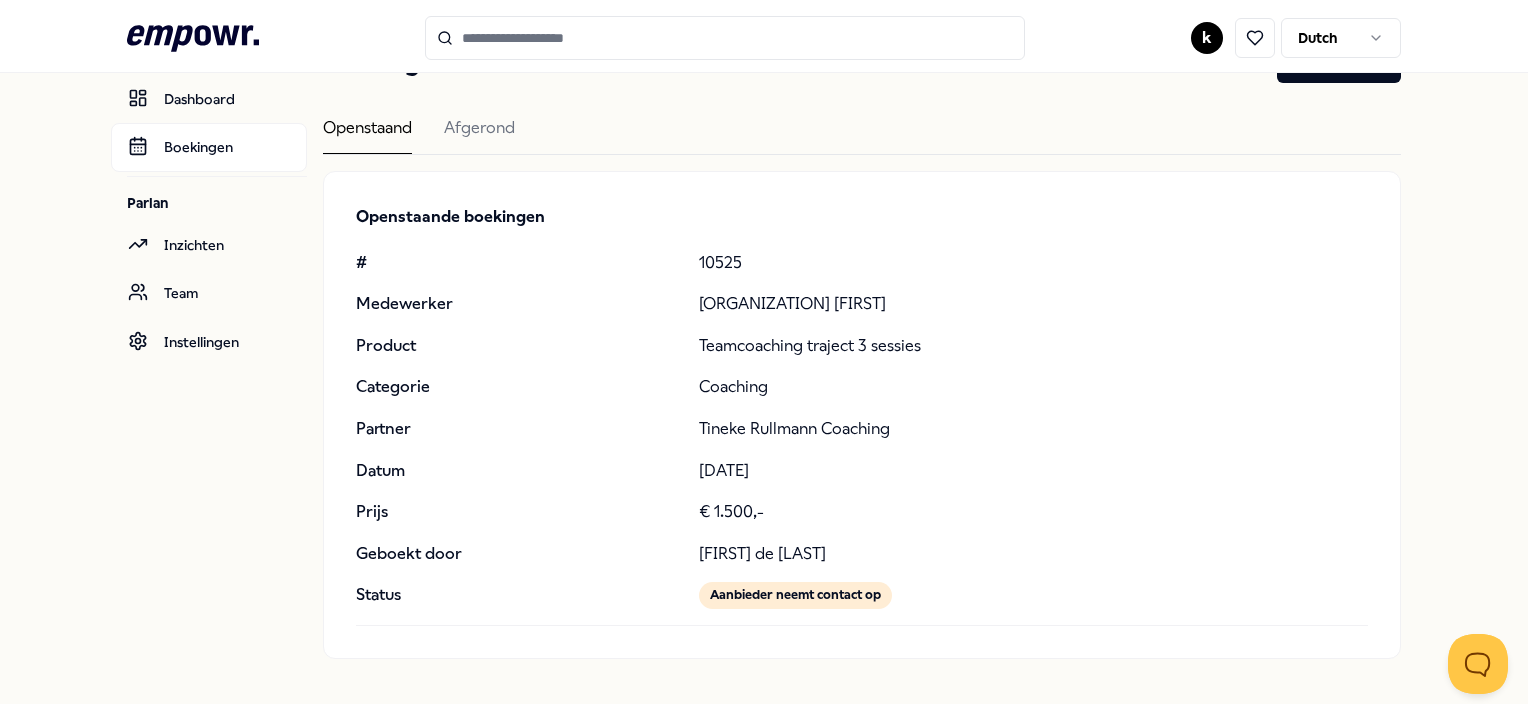 click at bounding box center [725, 38] 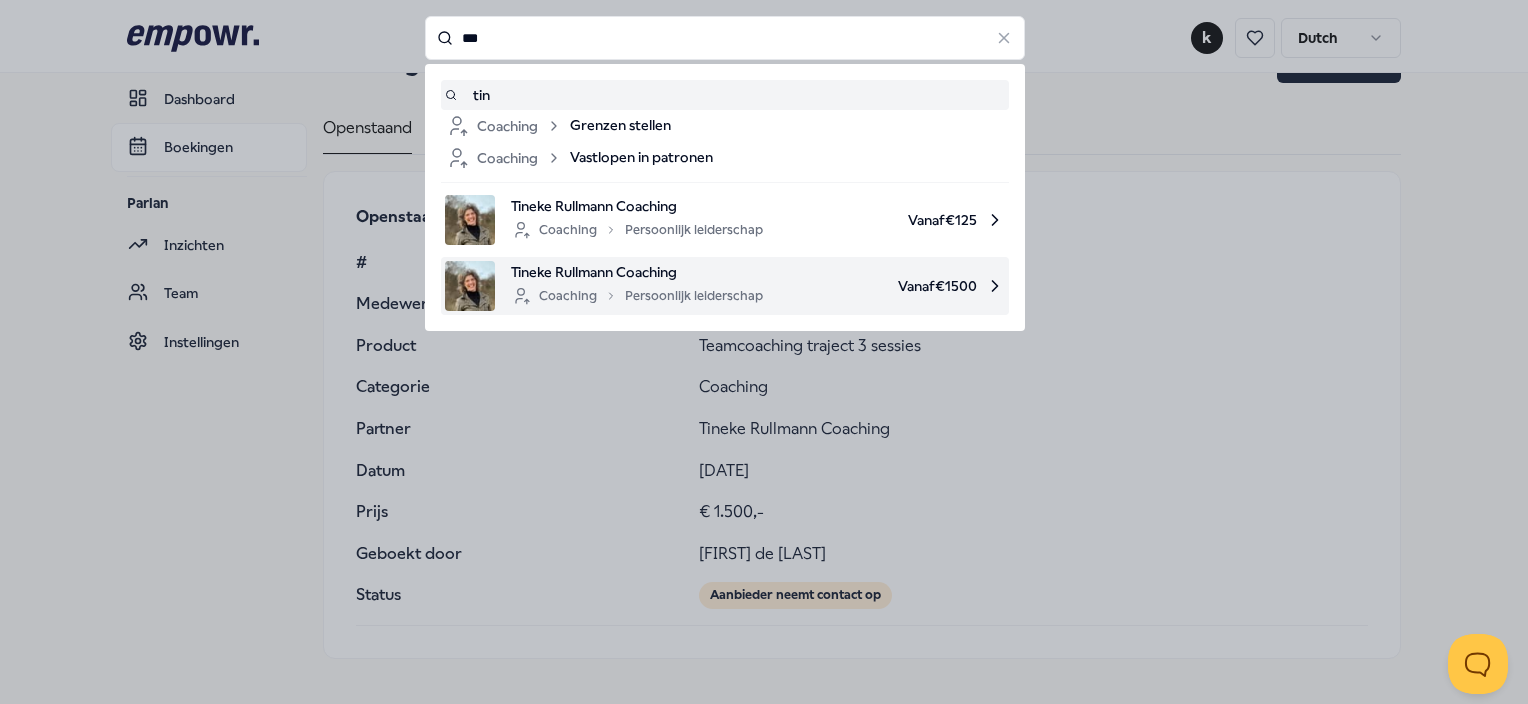 click on "Tineke Rullmann Coaching" at bounding box center [637, 272] 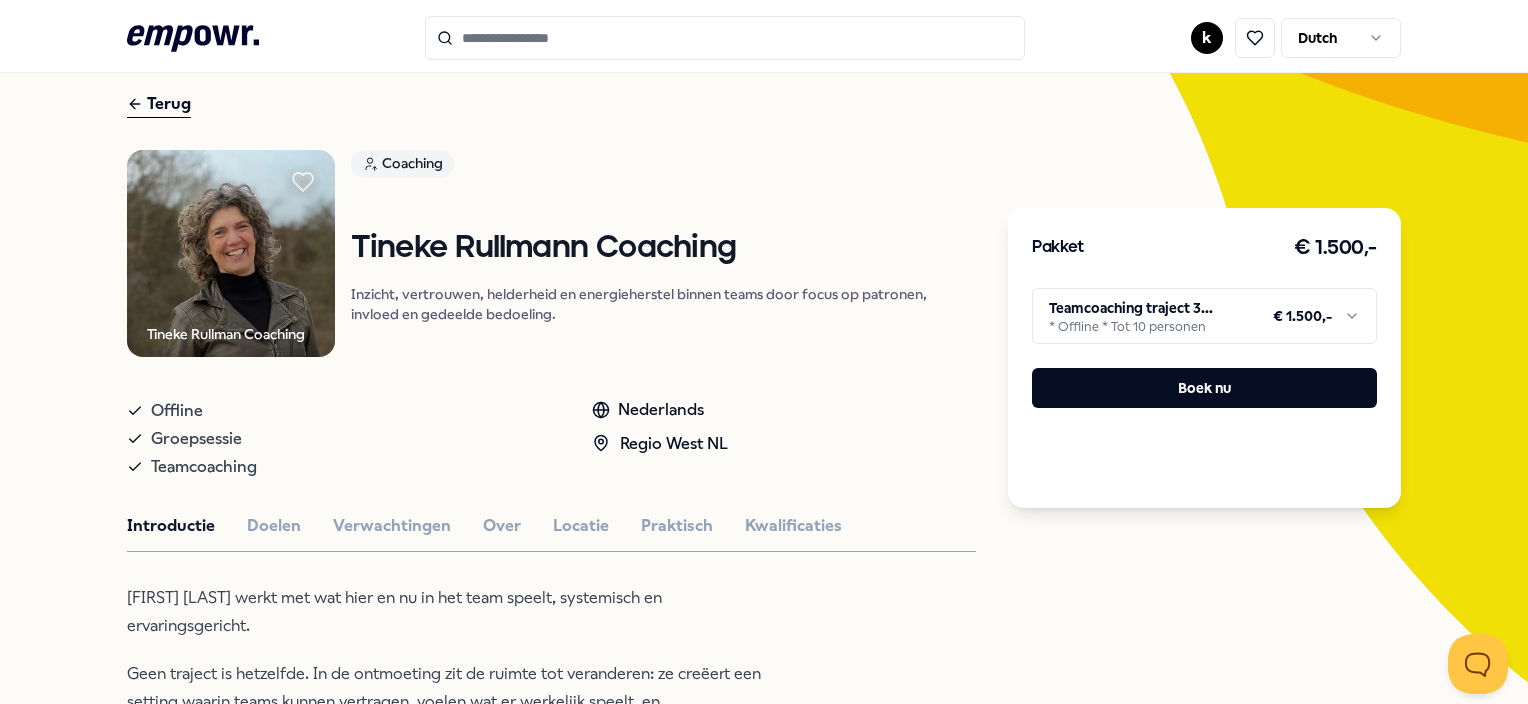 click on ".empowr-logo_svg__cls-1{fill:#03032f} k Dutch Alle categorieën   Self-care library Terug [FIRST] [LAST] Coaching Coaching [FIRST] [LAST] Coaching Inzicht, vertrouwen, helderheid en energieherstel binnen teams door focus op patronen, invloed en gedeelde bedoeling. Offline Groepsessie Teamcoaching Nederlands Regio  West  NL  Introductie Doelen Verwachtingen Over Locatie Praktisch Kwalificaties [FIRST] [LAST] werkt met wat hier en nu in het team speelt, systemisch en ervaringsgericht. Geen traject is hetzelfde. In de ontmoeting zit de ruimte tot veranderen: ze creëert een setting waarin teams kunnen vertragen, voelen wat er werkelijk speelt, en experimenteren met ander gedrag. Dit doet zij op een laagdrempelige manier, met diepgang én luchtigheid.   Teams die met [FIRST] werken, worstelen vaak met: Verminderde energie en motivatie door continue druk of verandering Een geschiedenis die (onbewust) een rol speelt in hoe het nu gaat Stroef lopende samenwerking Onderhuidse spanningen Gebrek aan vertrouwen" at bounding box center (764, 352) 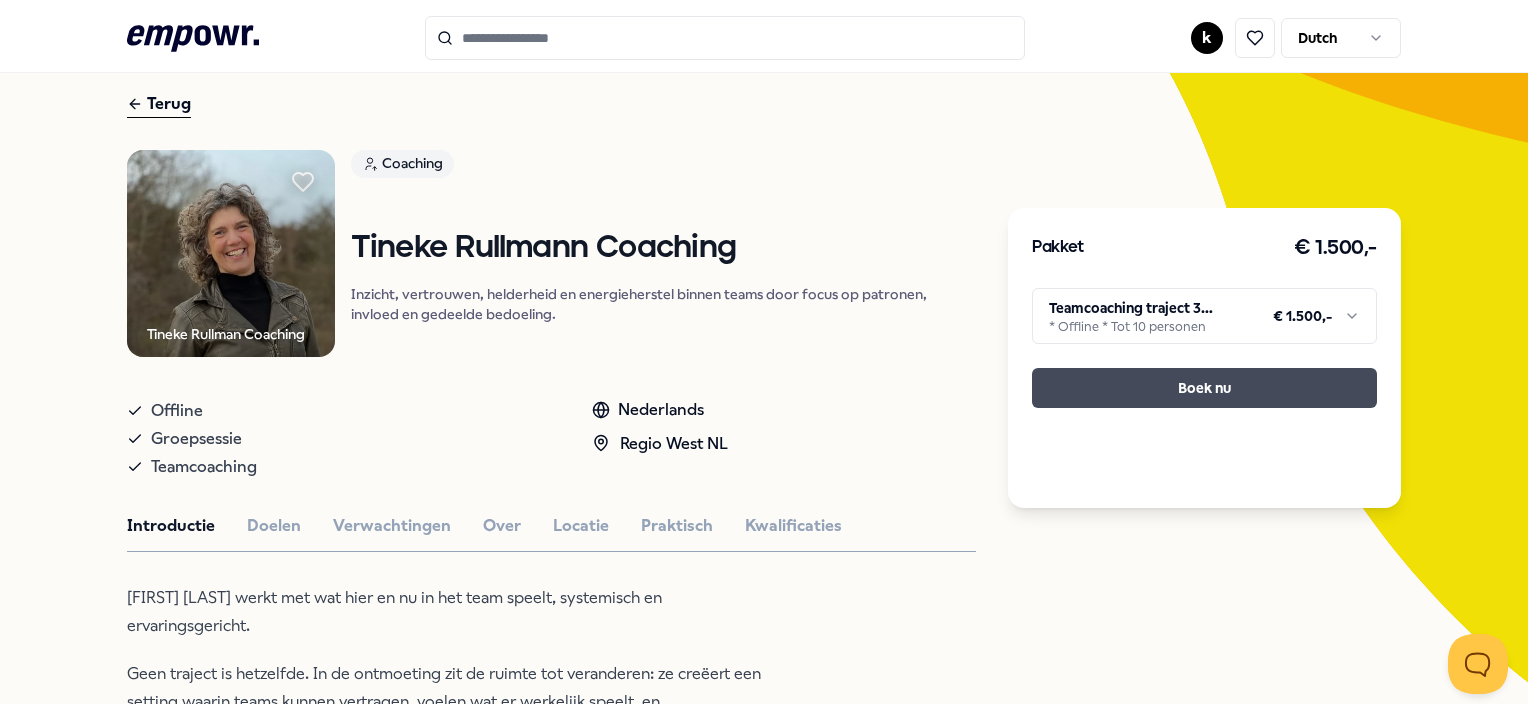 click on "Boek nu" at bounding box center [1204, 388] 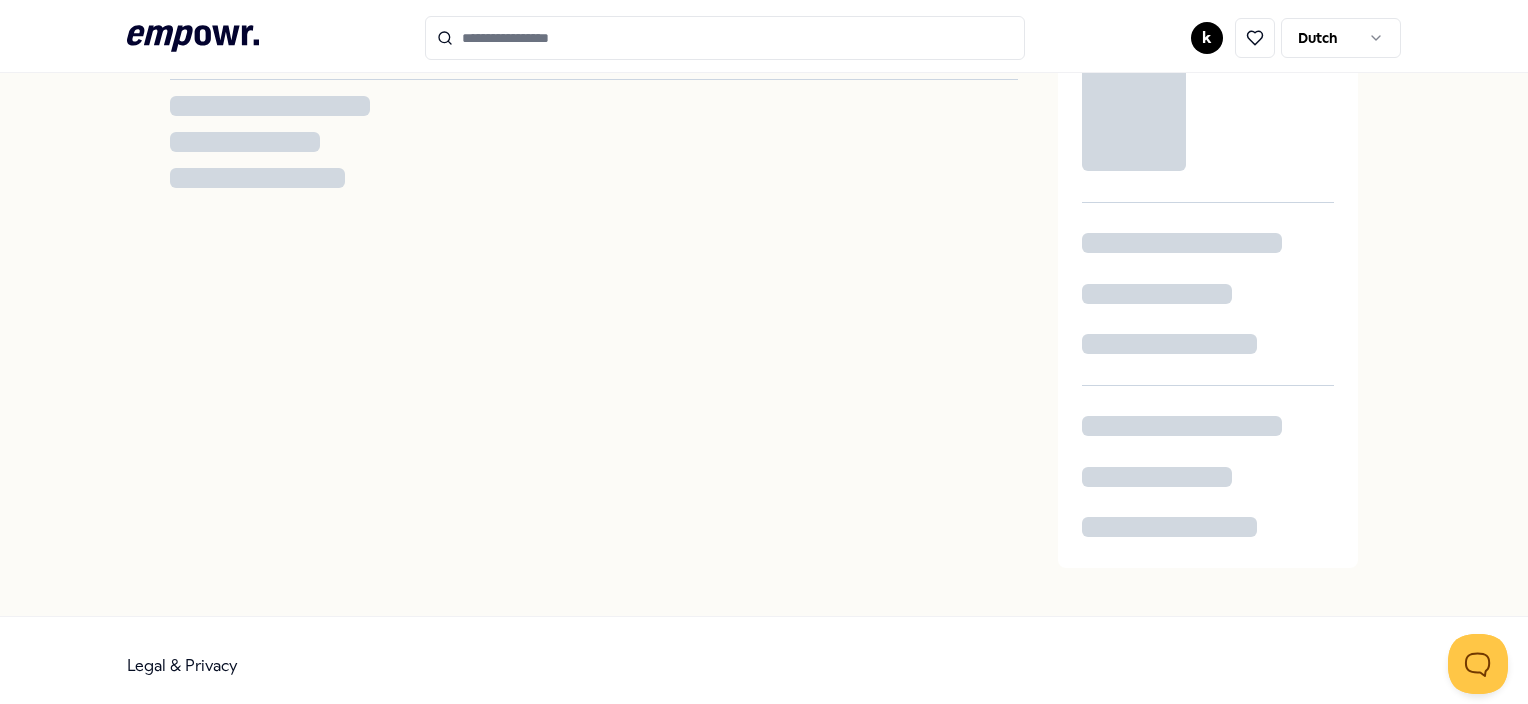 scroll, scrollTop: 72, scrollLeft: 0, axis: vertical 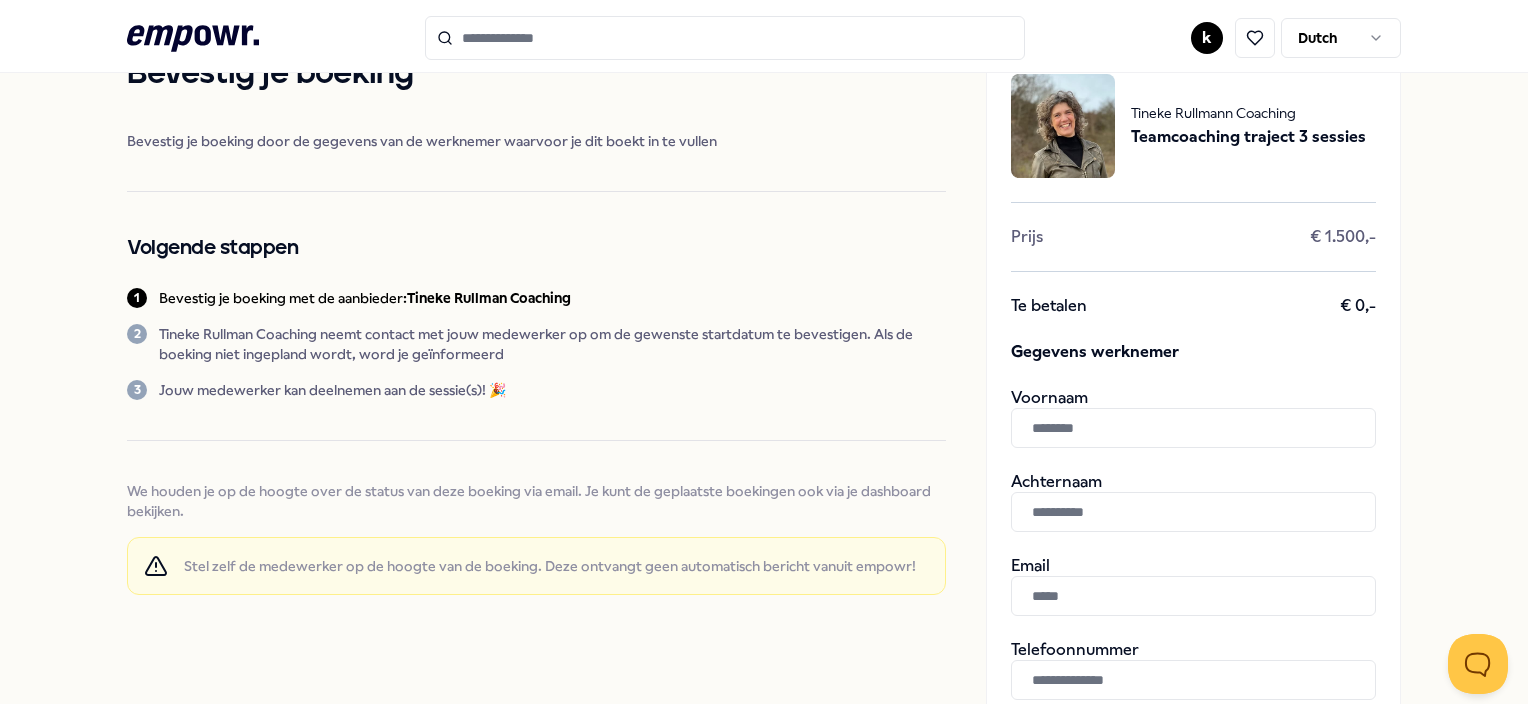 click at bounding box center [1193, 428] 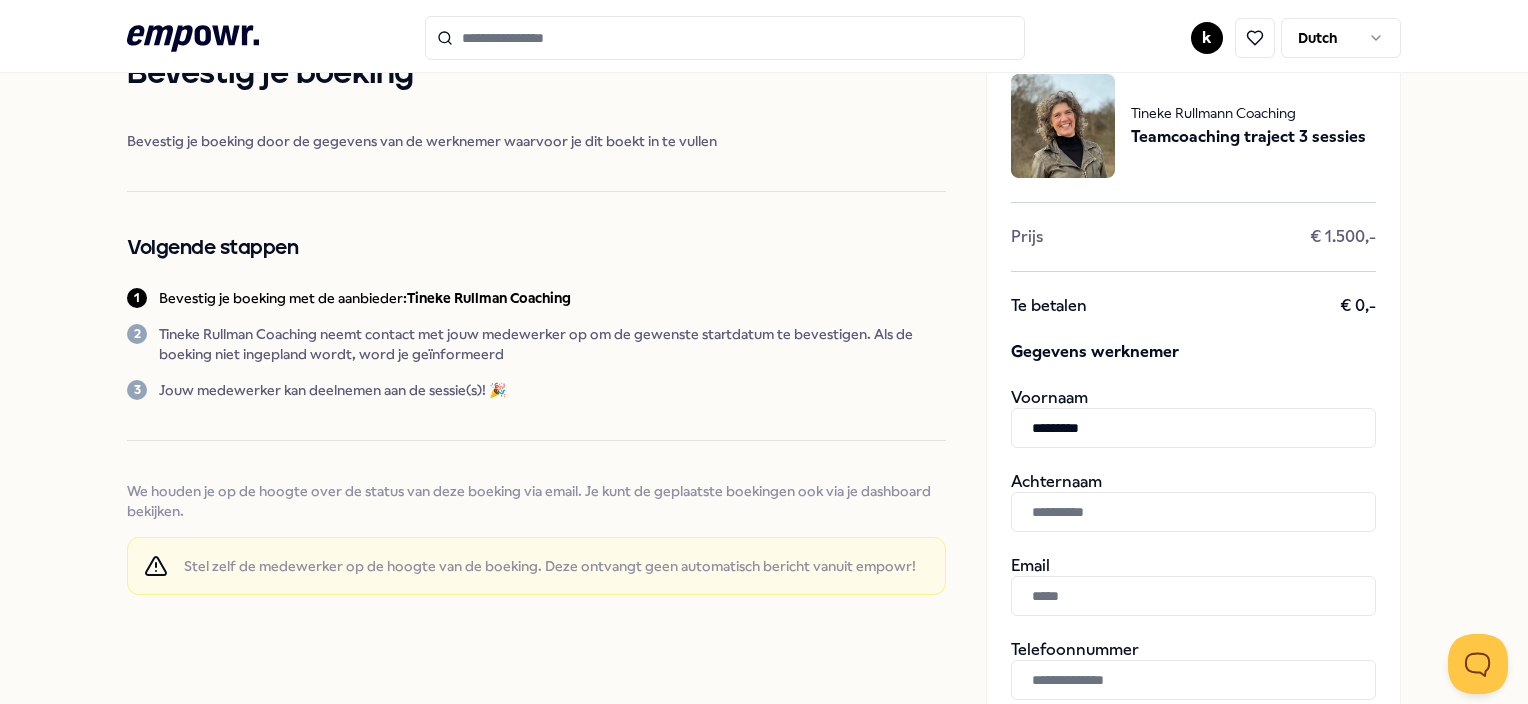 type on "*********" 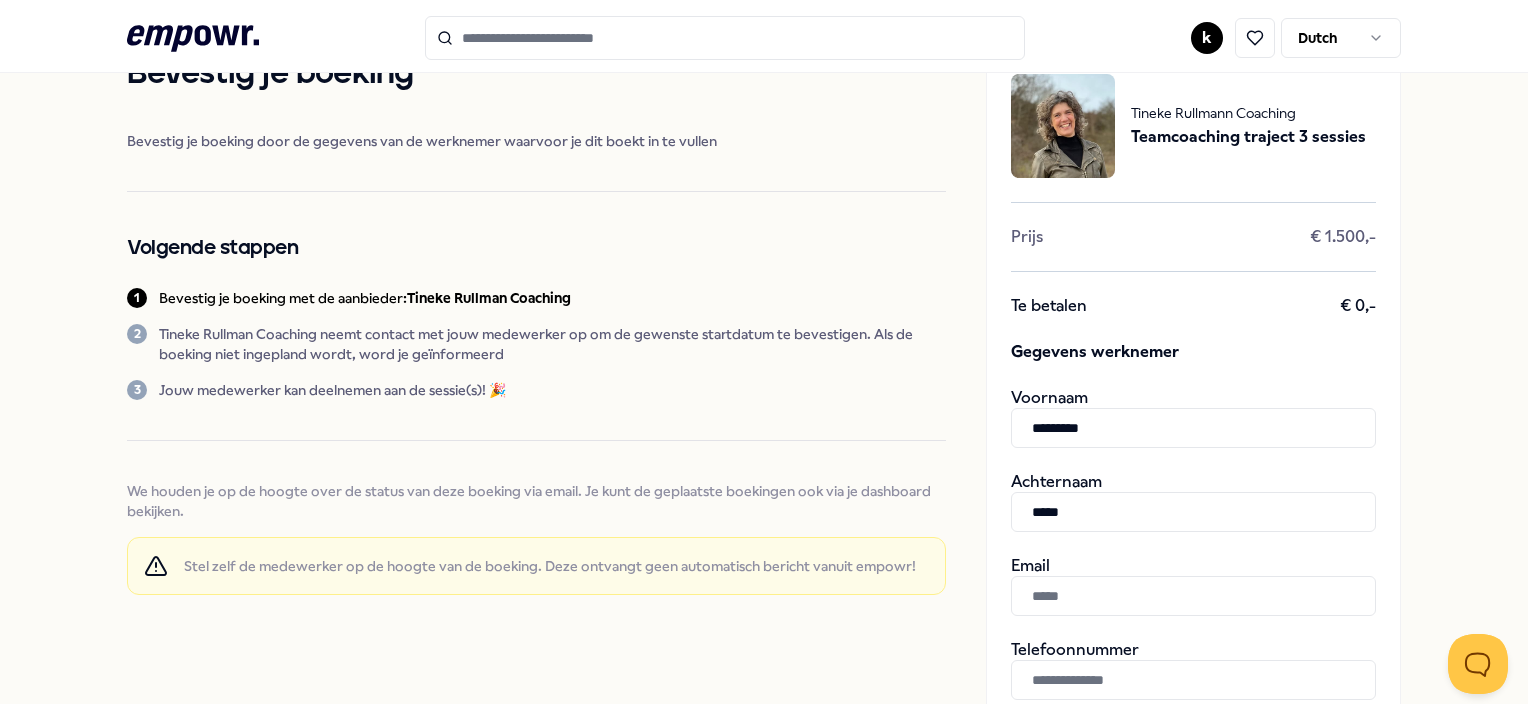 type on "*****" 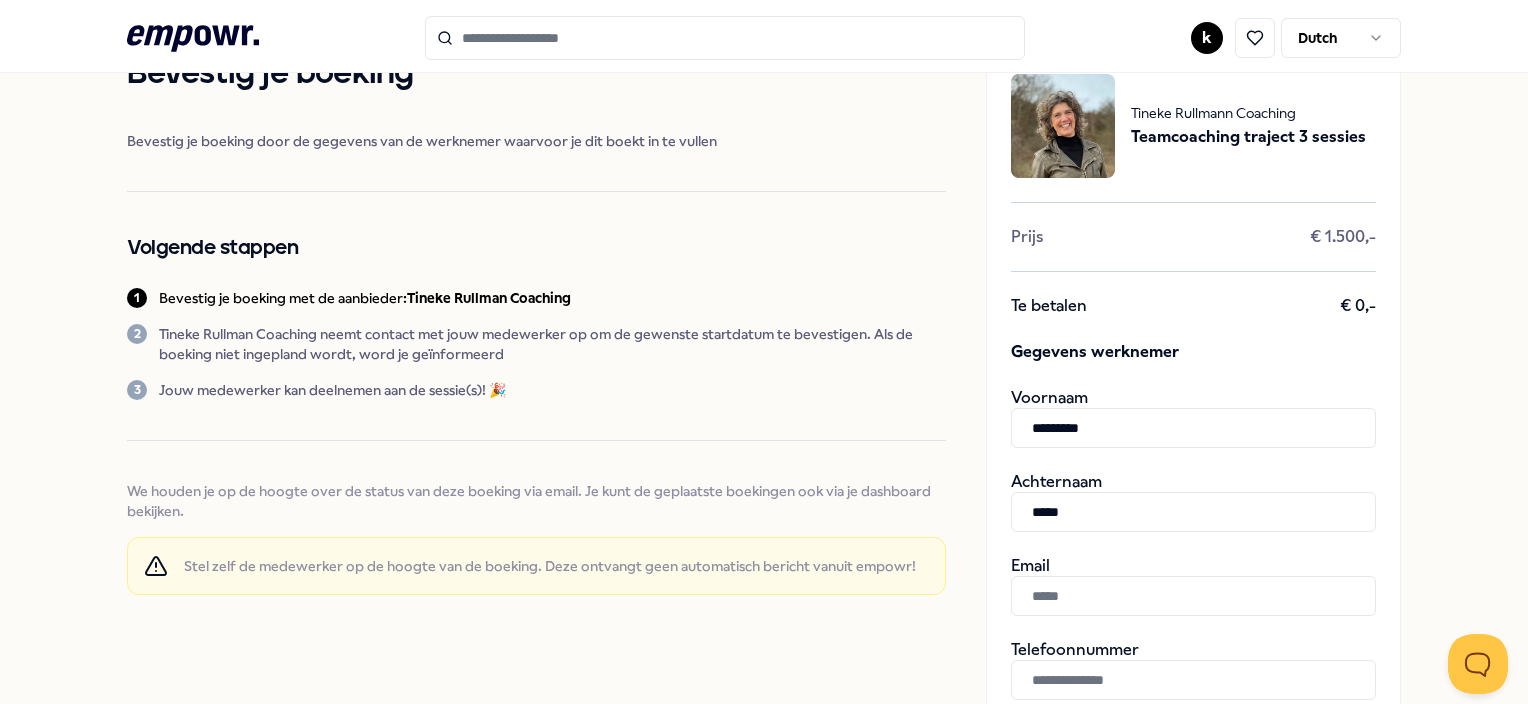type on "**********" 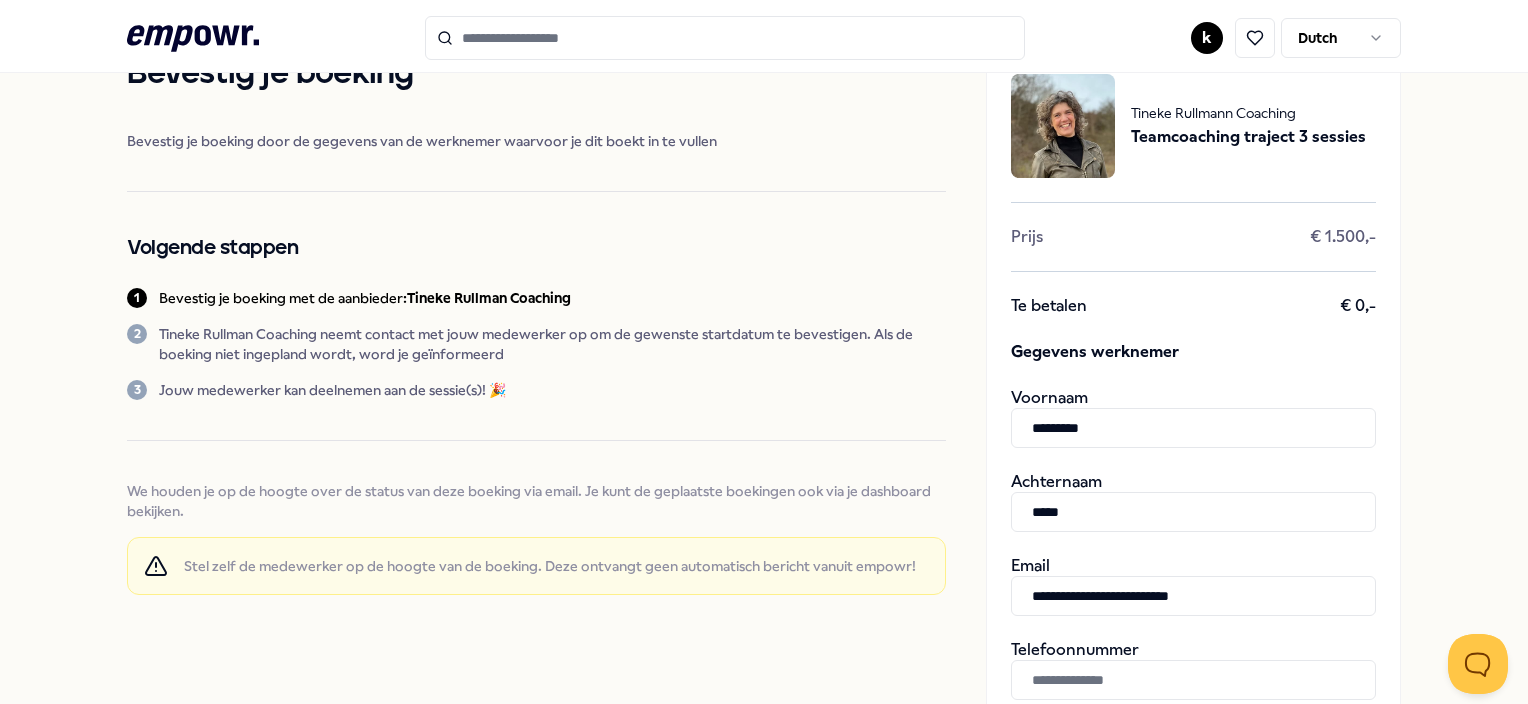 type on "**********" 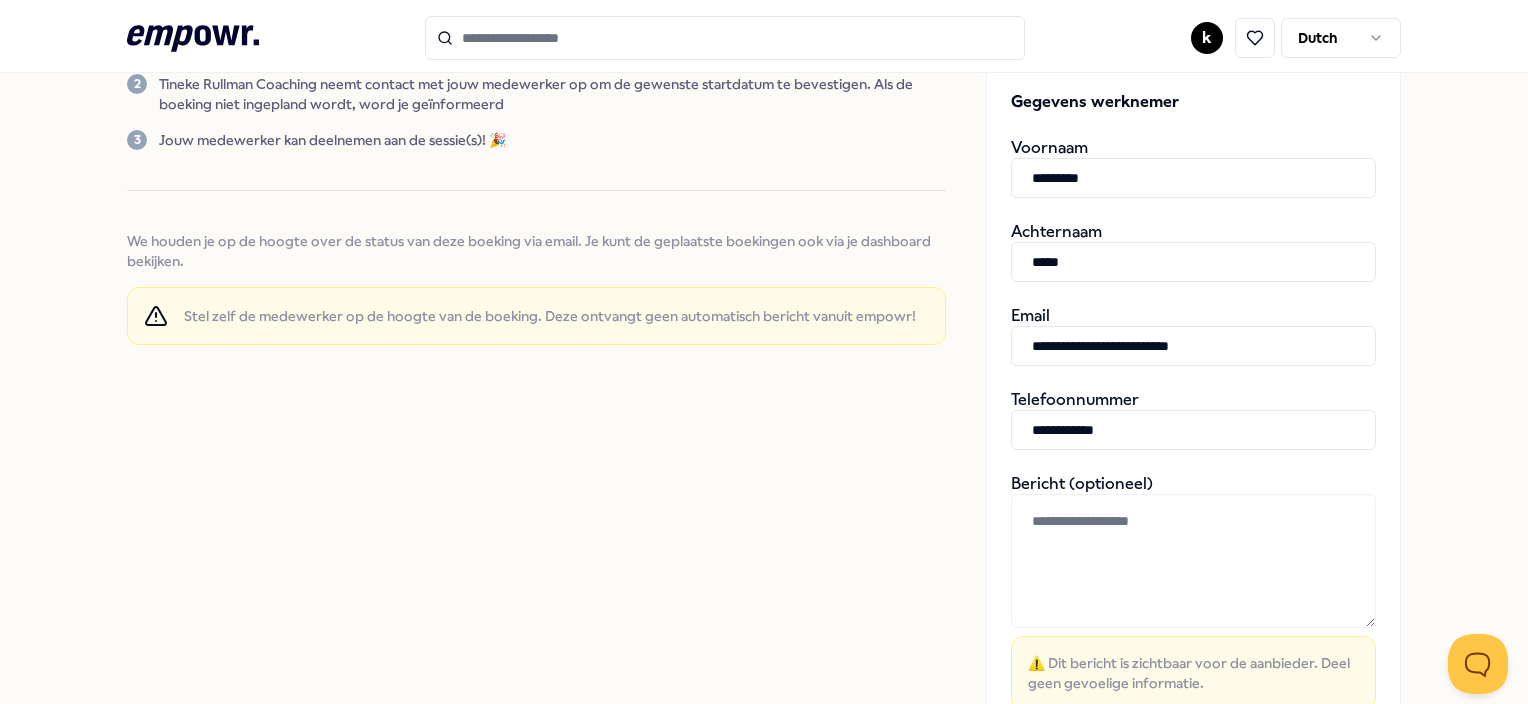 scroll, scrollTop: 372, scrollLeft: 0, axis: vertical 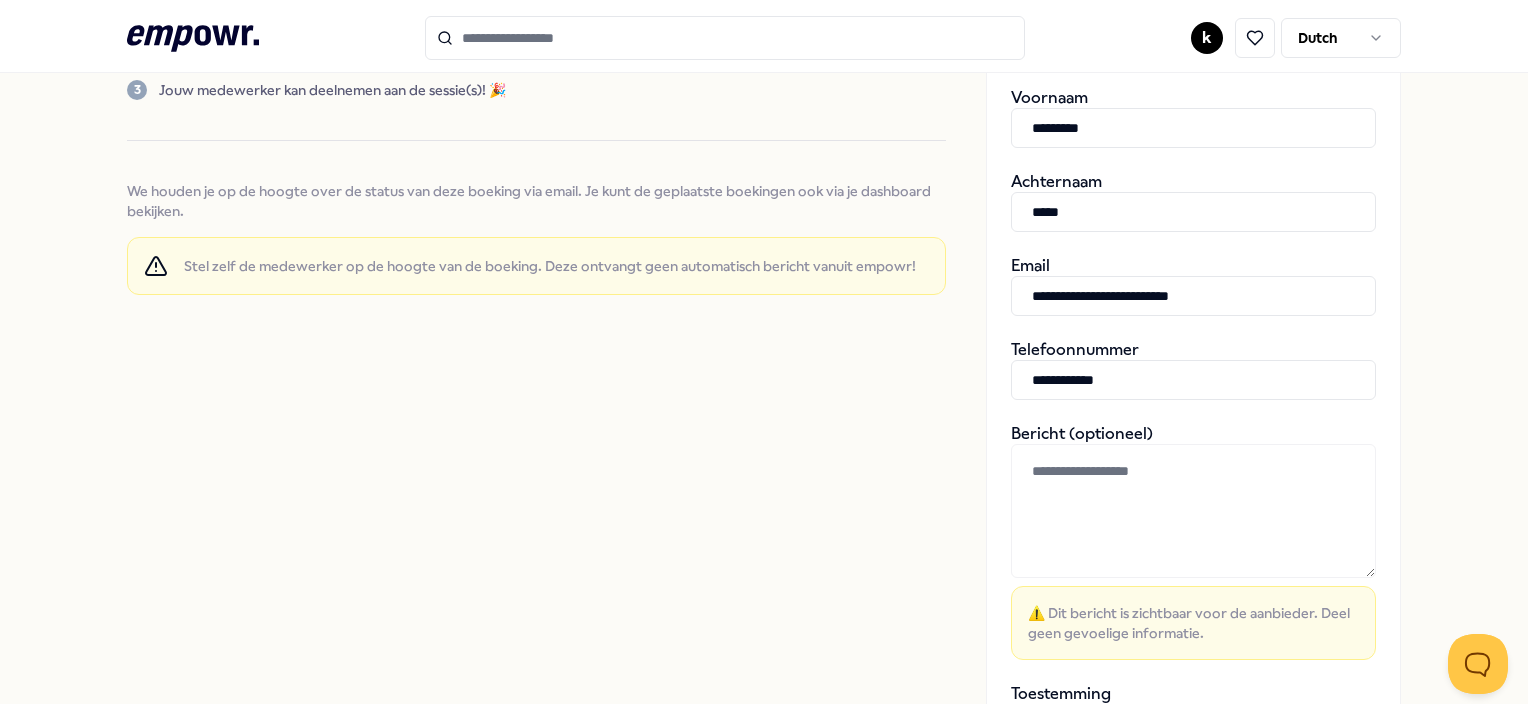 click at bounding box center (1193, 511) 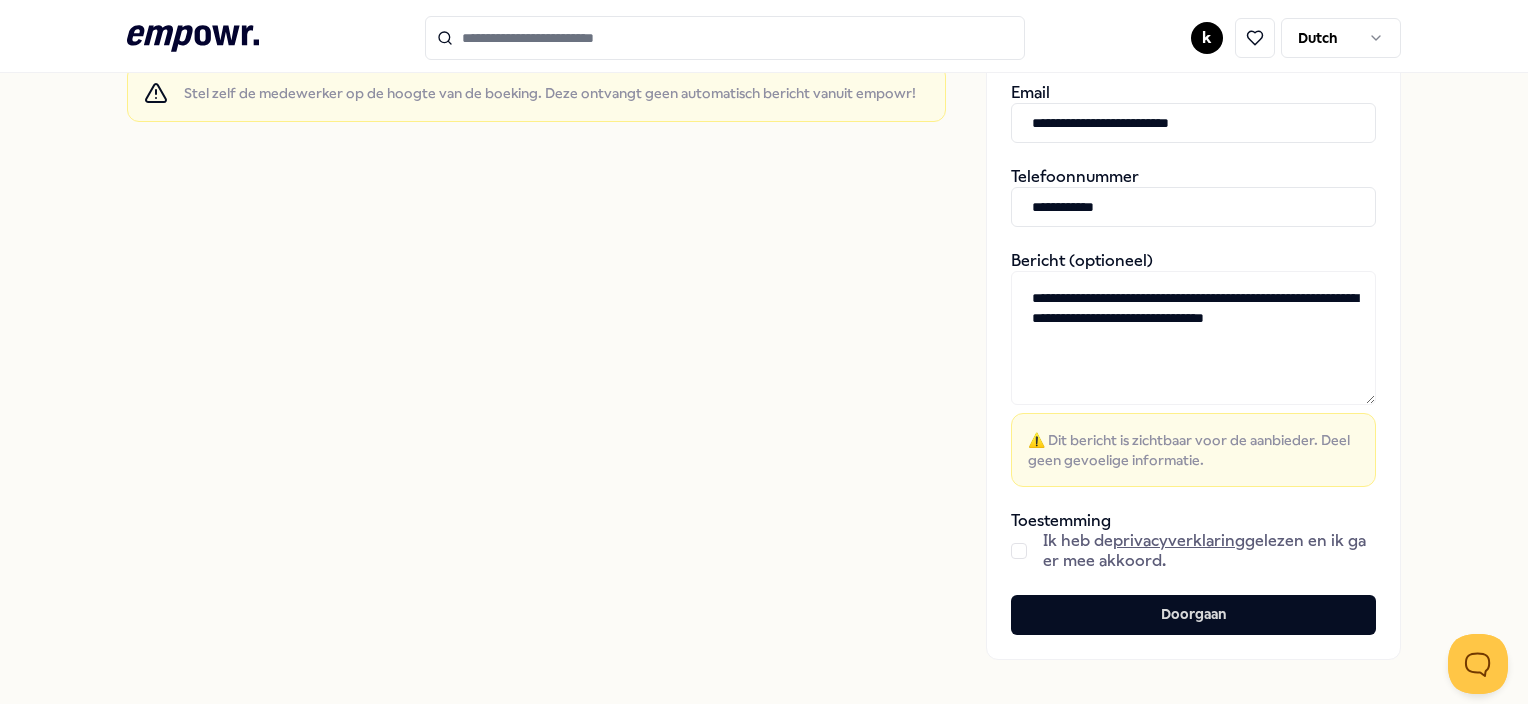 scroll, scrollTop: 572, scrollLeft: 0, axis: vertical 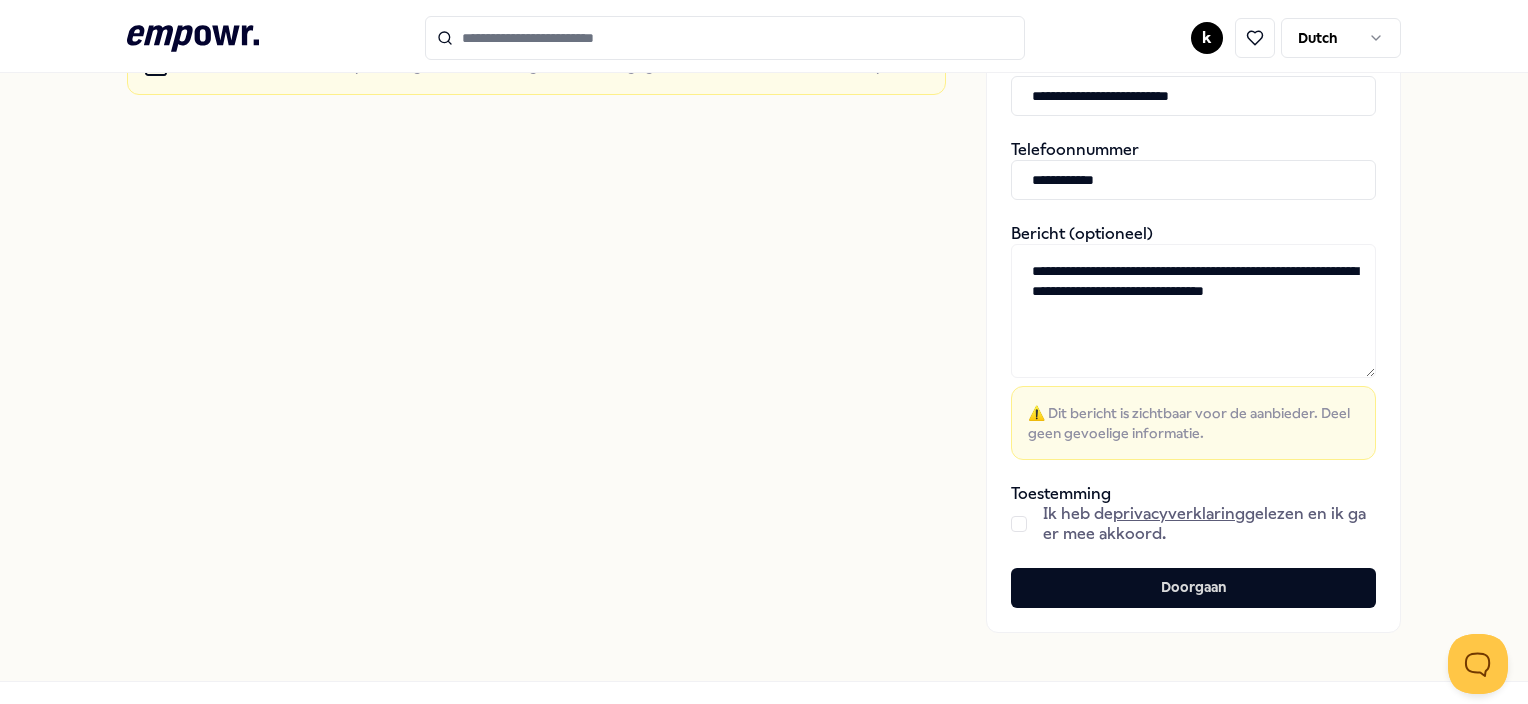 type on "**********" 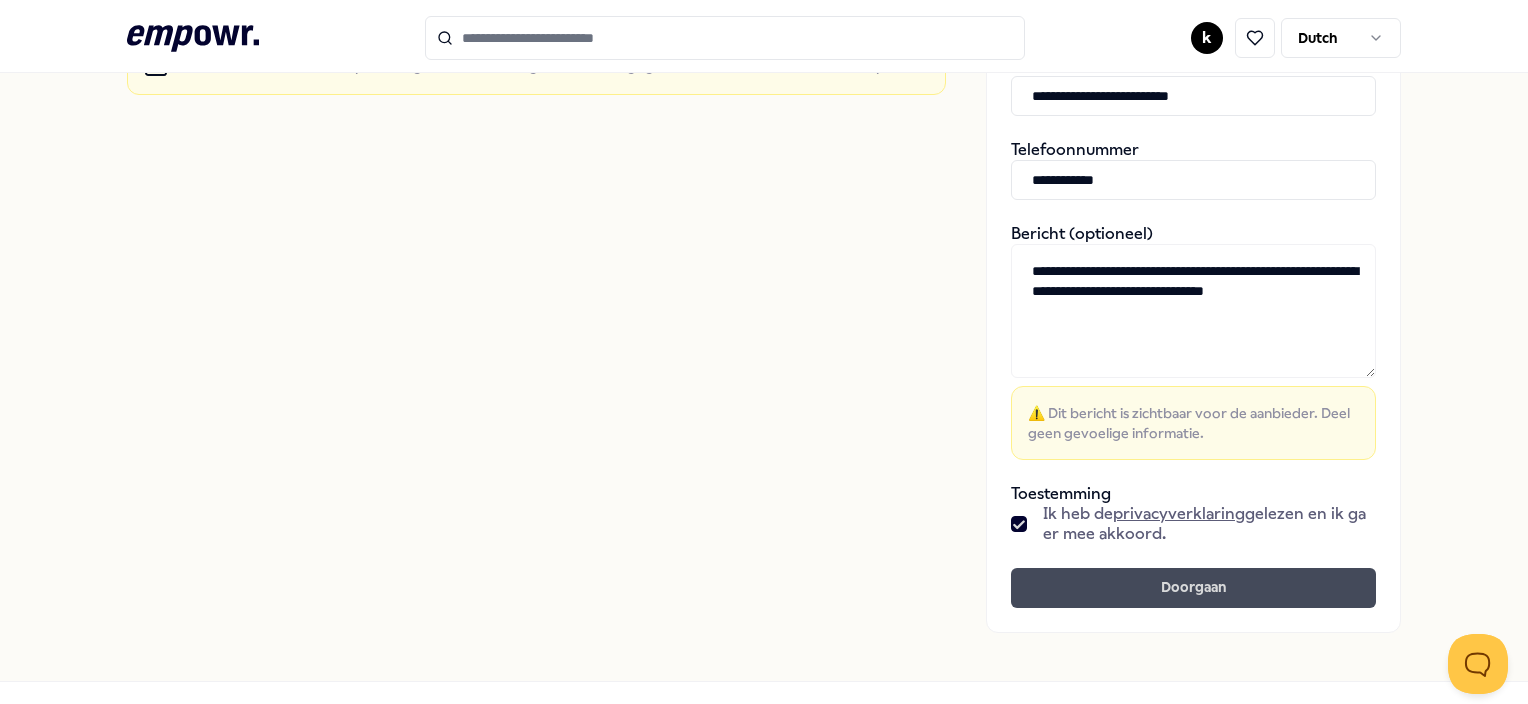 click on "Doorgaan" at bounding box center [1193, 588] 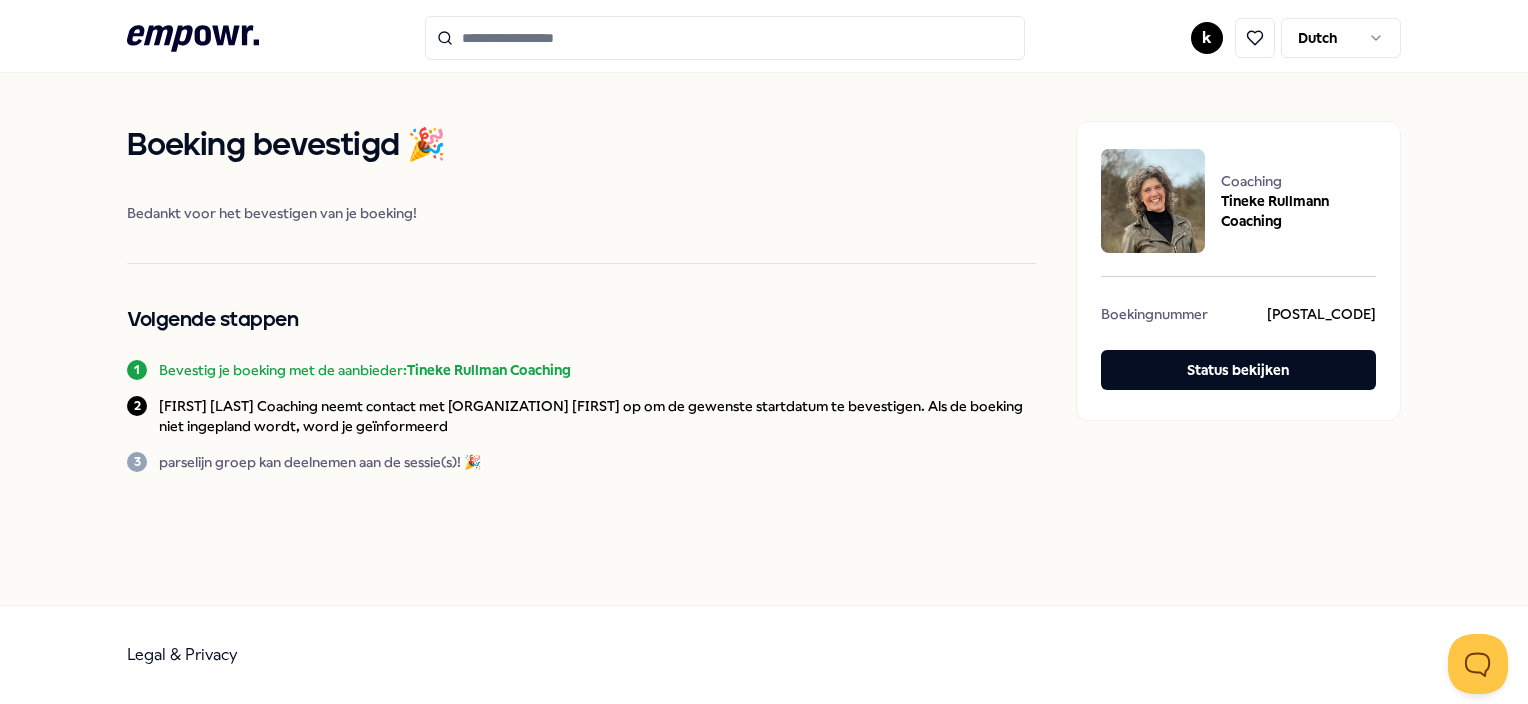 scroll, scrollTop: 0, scrollLeft: 0, axis: both 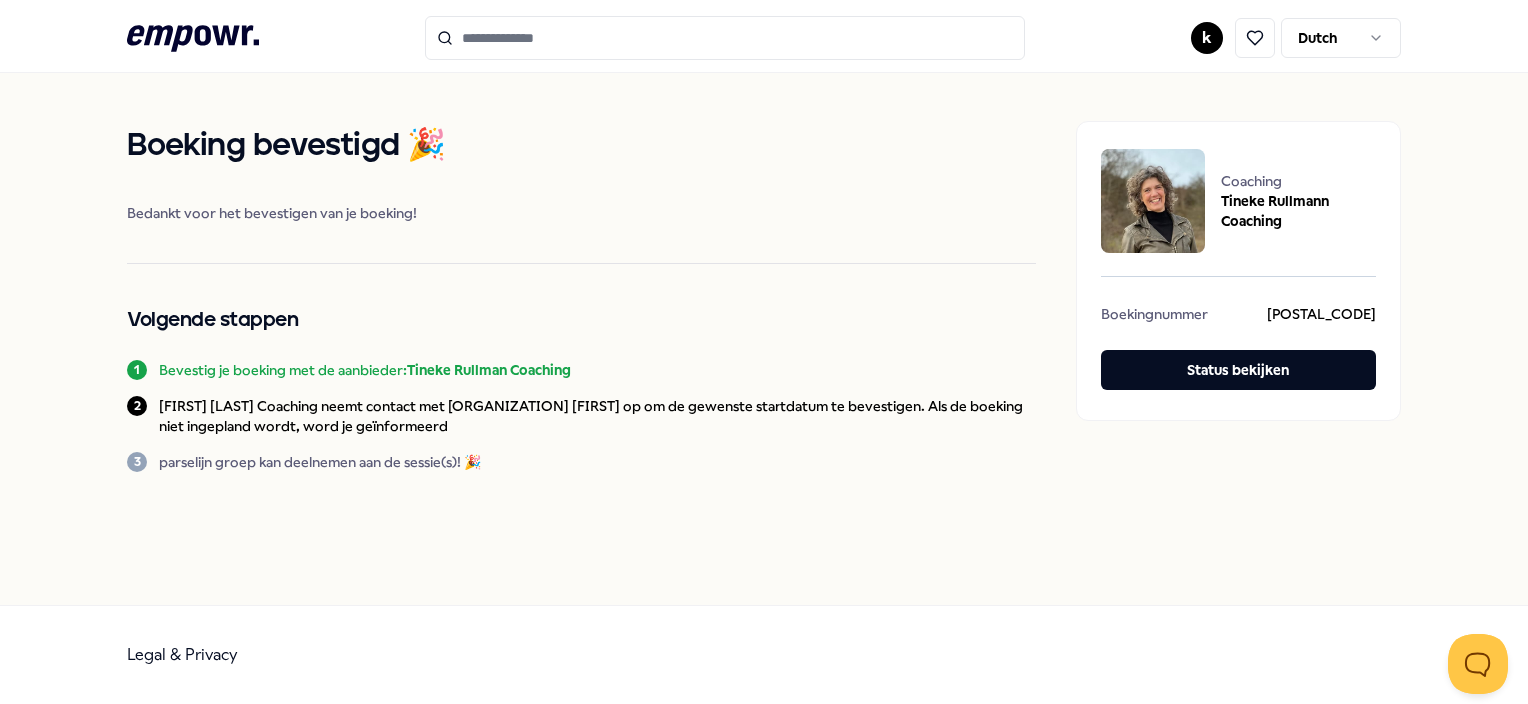 click at bounding box center (725, 38) 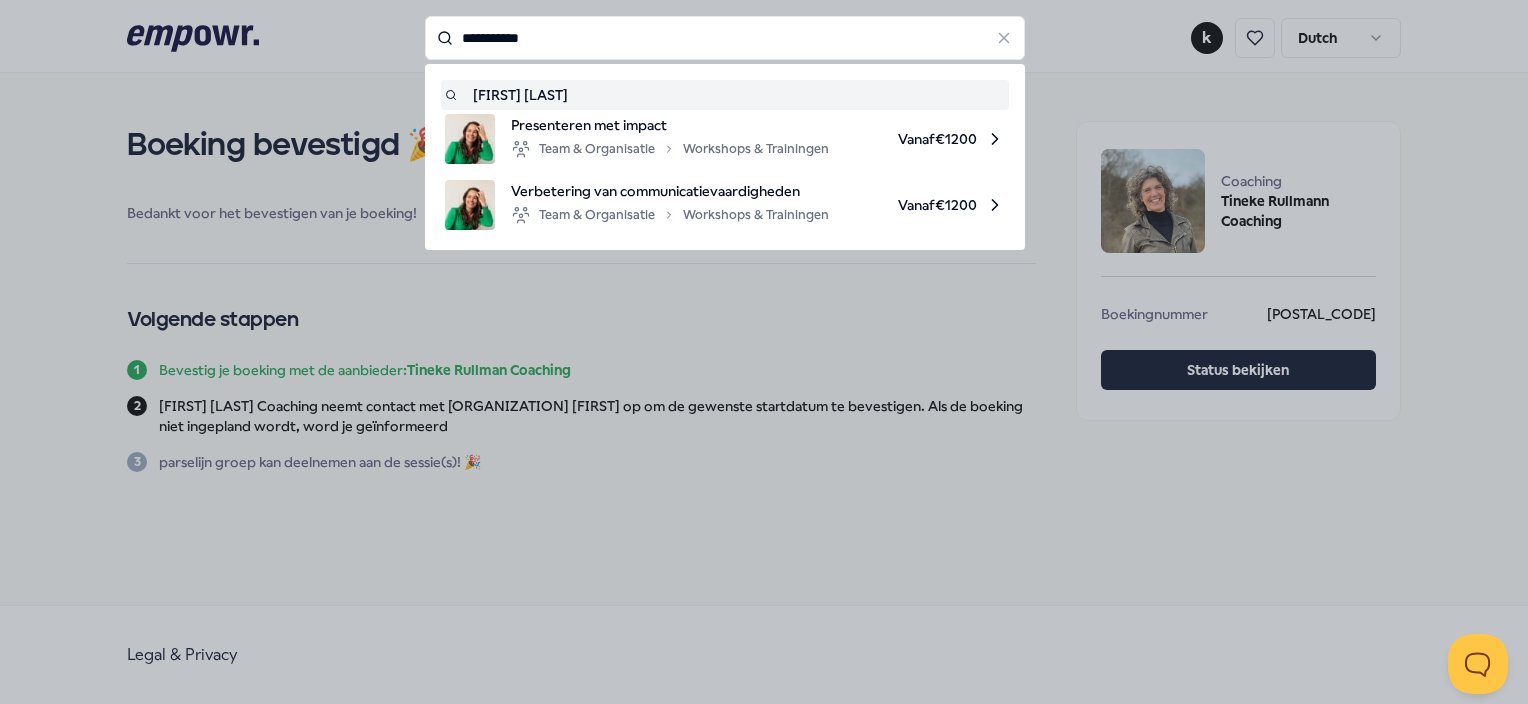 type on "**********" 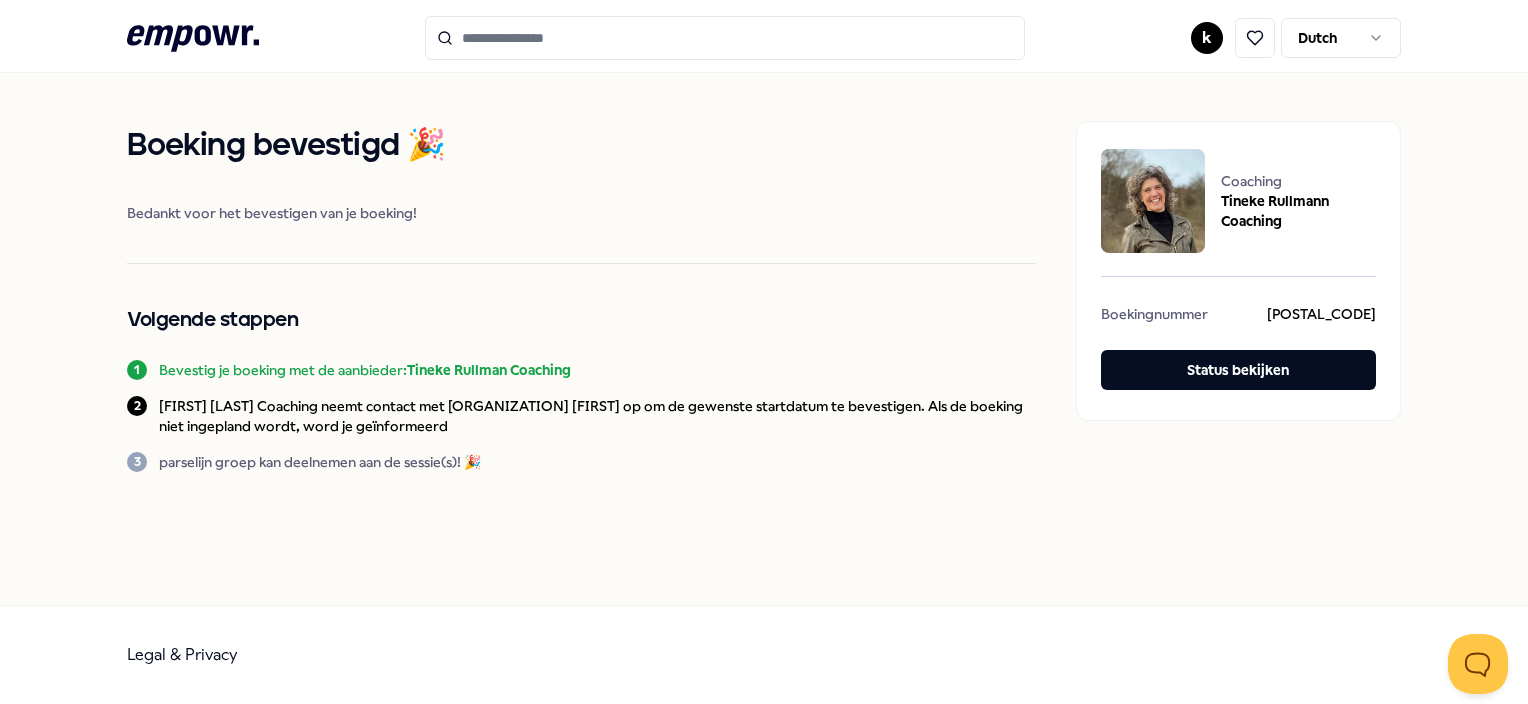 type on "**********" 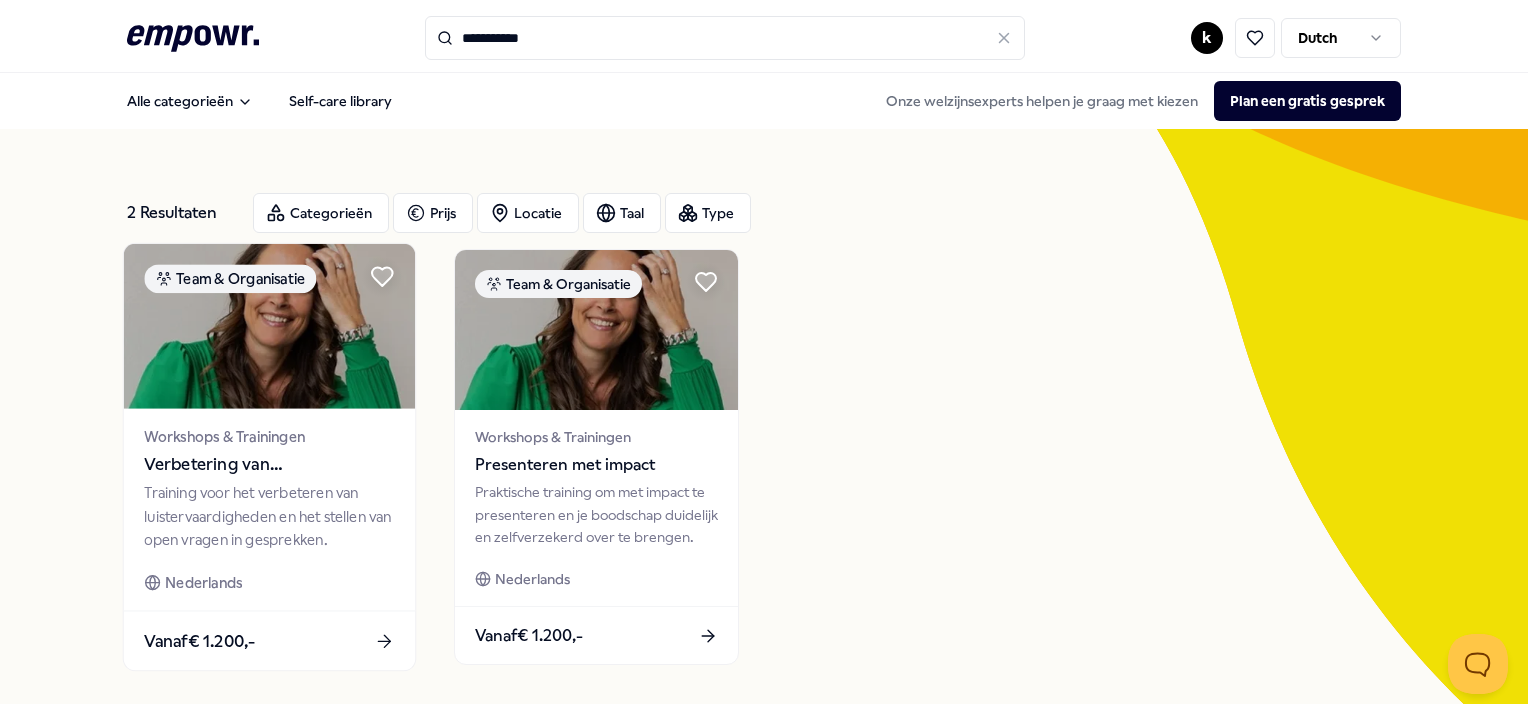 click at bounding box center [269, 326] 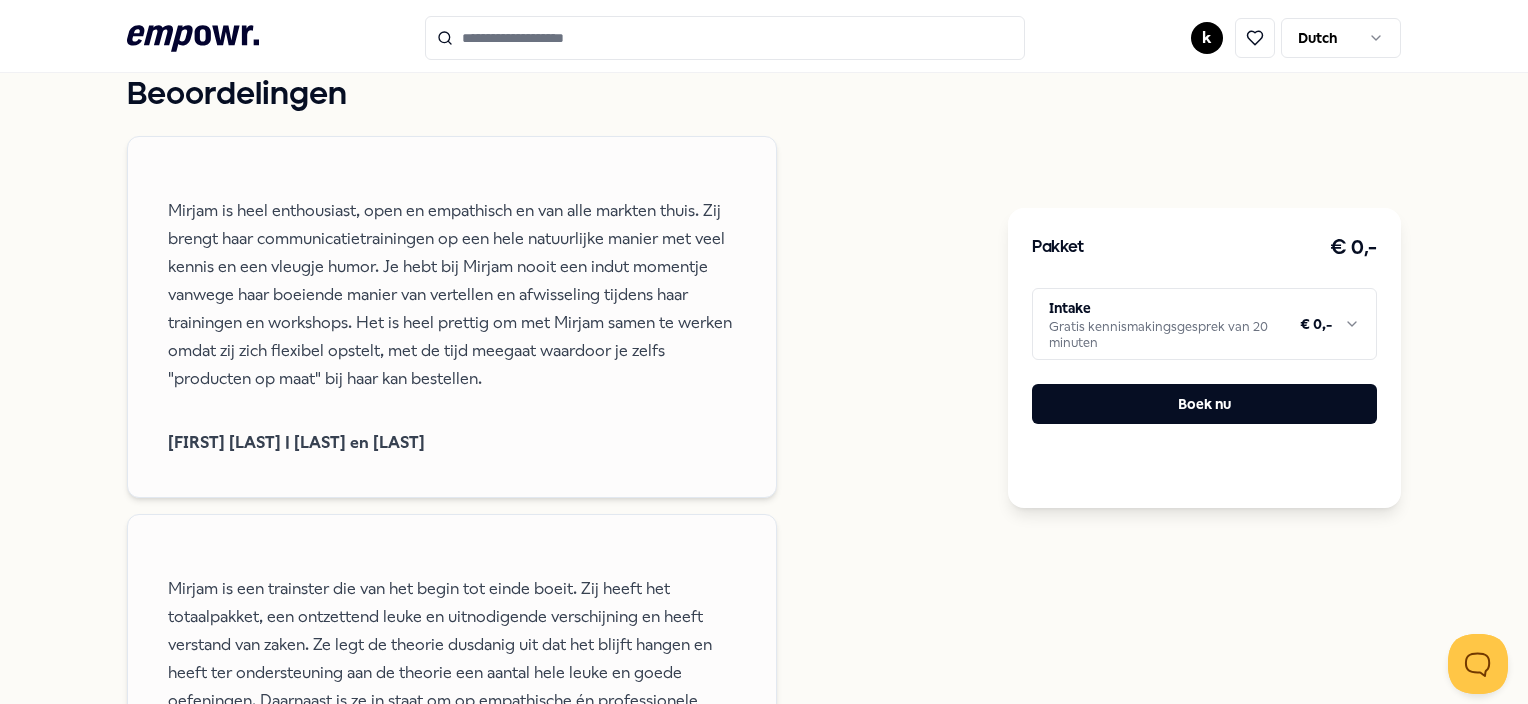 scroll, scrollTop: 900, scrollLeft: 0, axis: vertical 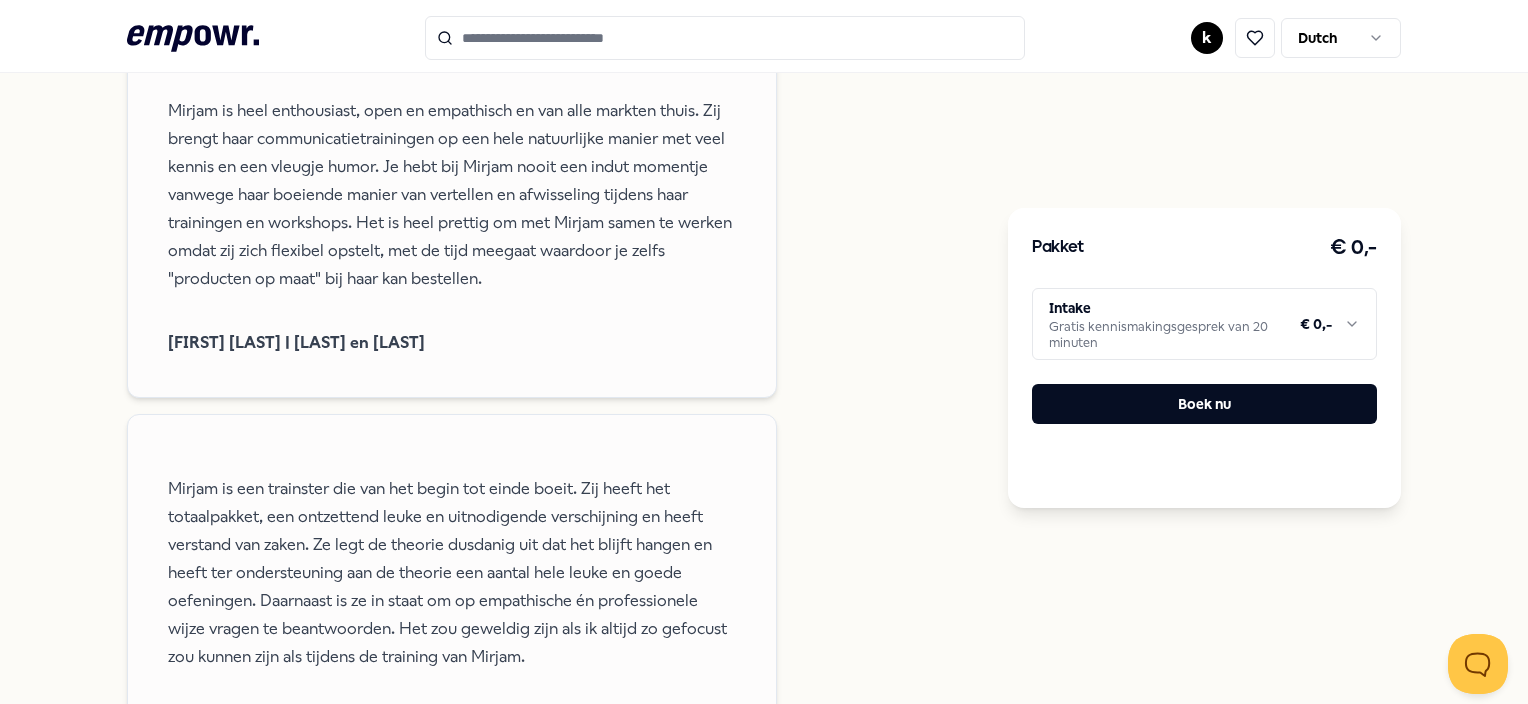 click on ".empowr-logo_svg__cls-1{fill:#03032f} k Dutch [FIRST] On [LAST] Training & Coaching | [FIRST] [LAST] Team & Organisatie Verbetering van communicatievaardigheden Training voor het verbeteren van luistervaardigheden en het stellen van open vragen in gesprekken. Op locatie Online & offline Nederlands Introductie Doelen Verwachtingen Over Locatie Praktisch Hoe vaak heb je van mensen gehoord dat ze goed kunnen luisteren en experts zijn in het stellen van vragen? In de praktijk blijkt dat dit nogal een uitdaging kan zijn. Ik herinner me een training waarbij zelfs de meest ervaren verkoper, tot grote hilariteit van zijn collega's, zichzelf betrapt zag op het stellen van alleen gesloten vragen, terwijl het doel juist was om open vragen te stellen. Het was een eyeopener voor alle deelnemers en liet zien dat zelfs de besten onder ons altijd ruimte hebben om te groeien en te leren. Beoordelingen [FIRST] [LAST] | Projectmanager en Kwaliteitsadviseur Aanbevolen Coaching Regio  West  NL" at bounding box center [764, 352] 